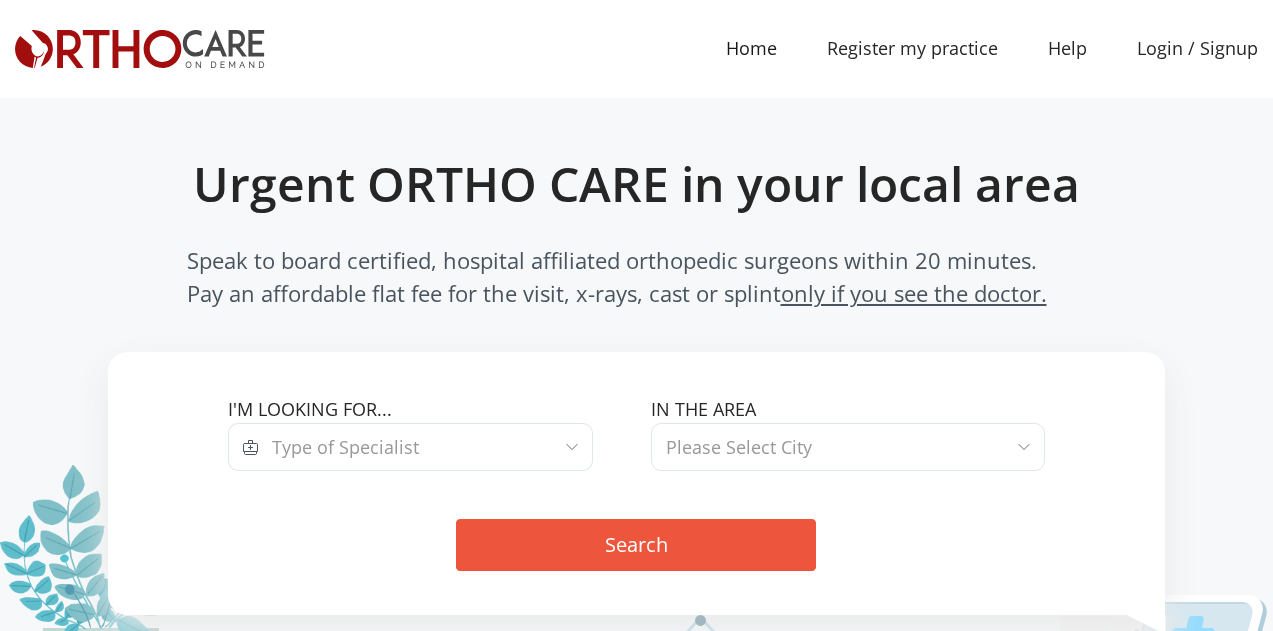 scroll, scrollTop: 47, scrollLeft: 0, axis: vertical 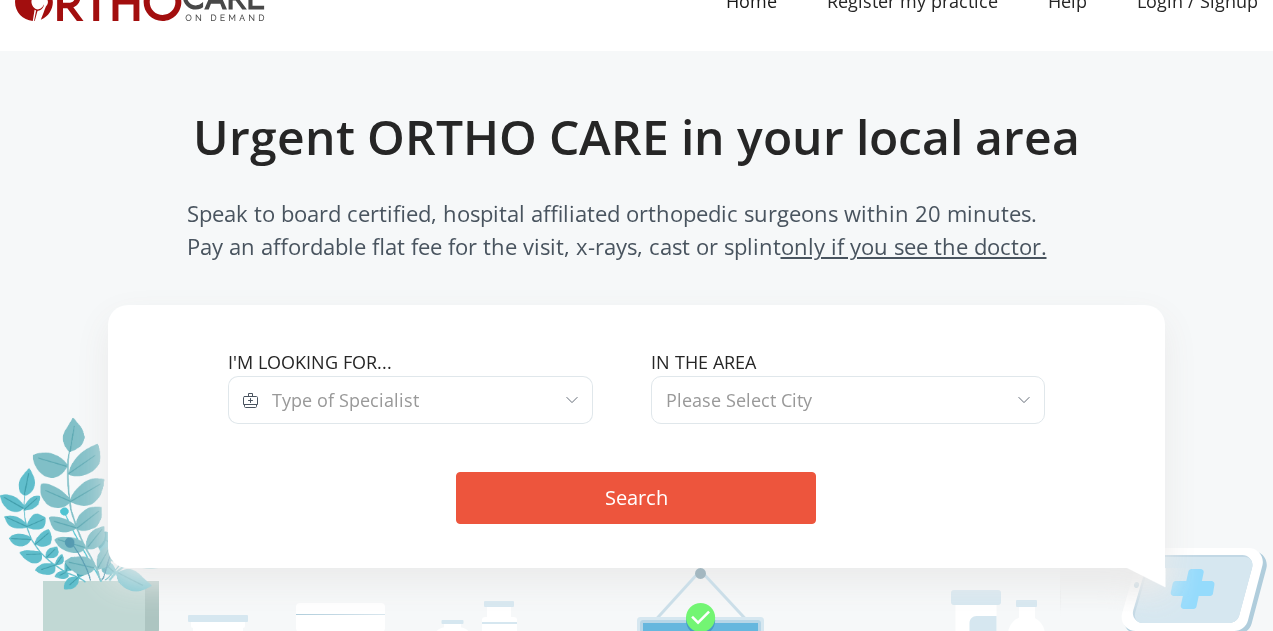 click on "Type of Specialist" at bounding box center (345, 400) 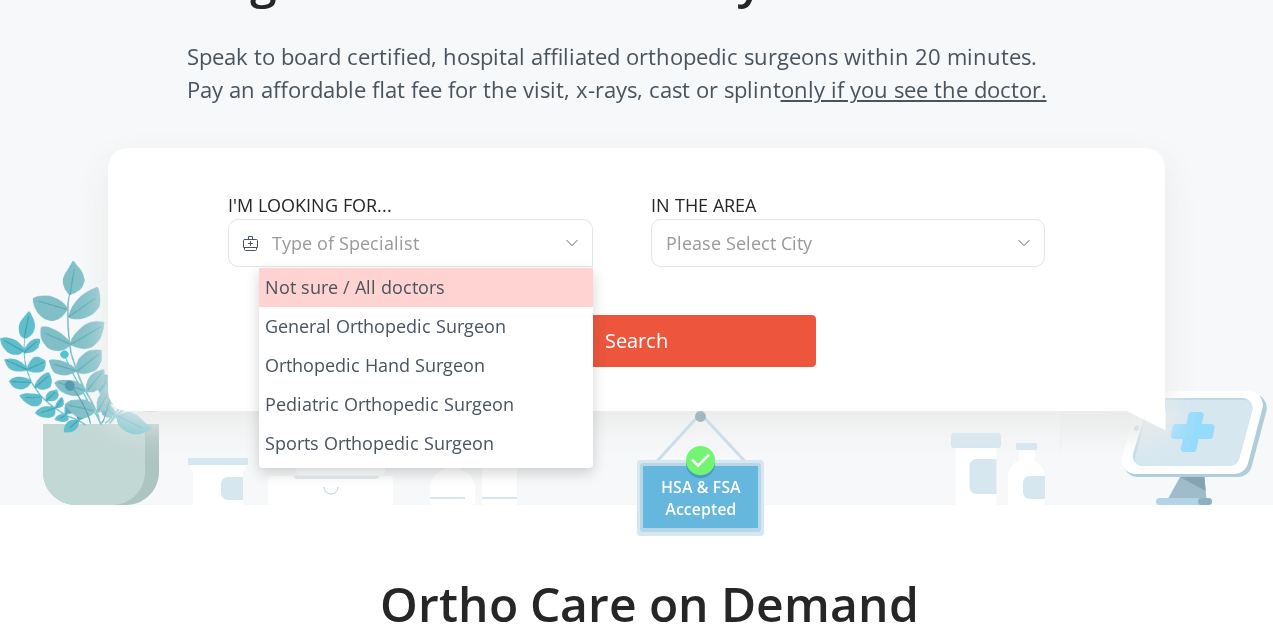 scroll, scrollTop: 266, scrollLeft: 0, axis: vertical 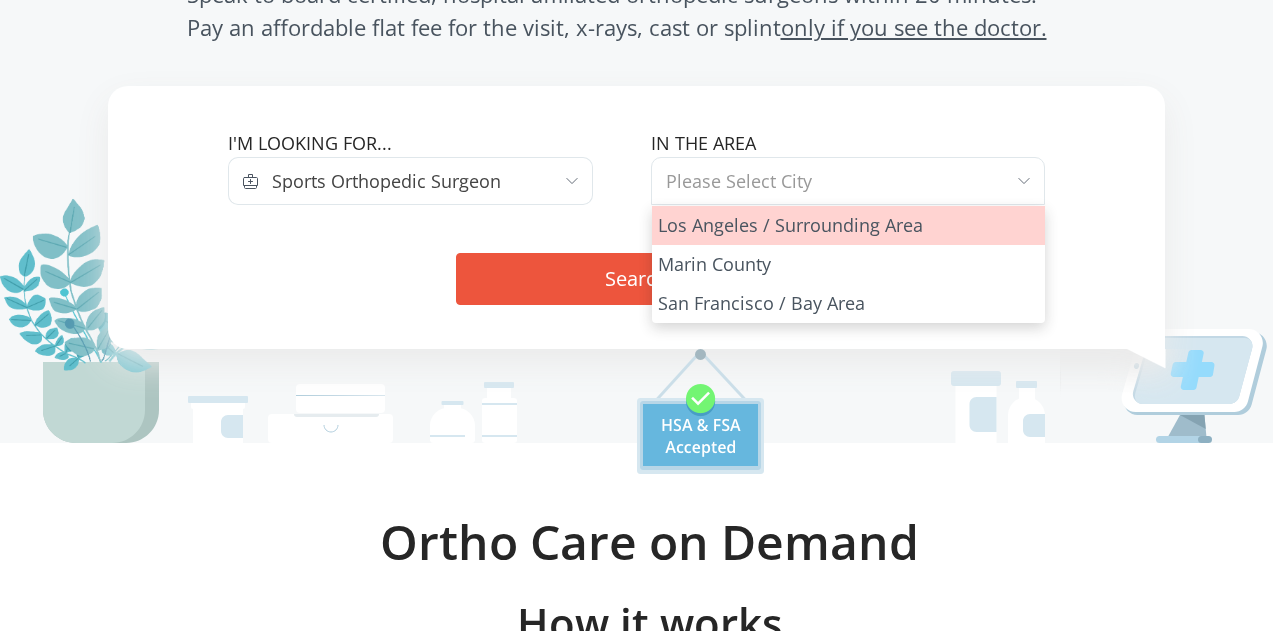 click on "Please Select City" at bounding box center (739, 181) 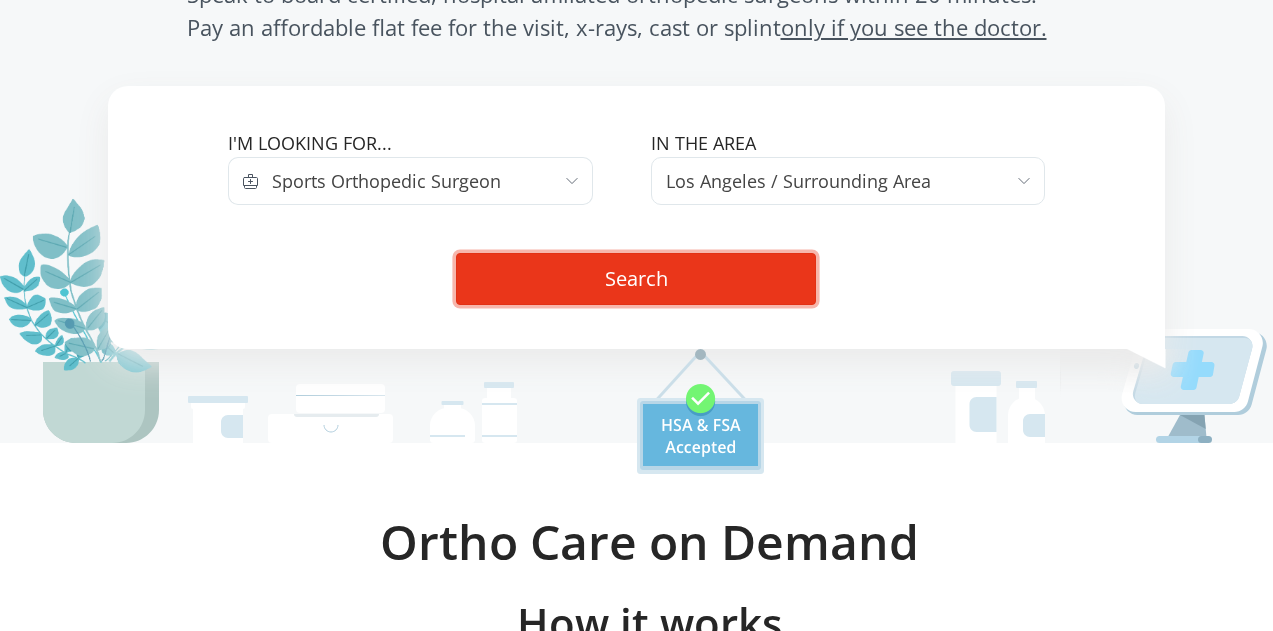 click on "Search" at bounding box center [636, 279] 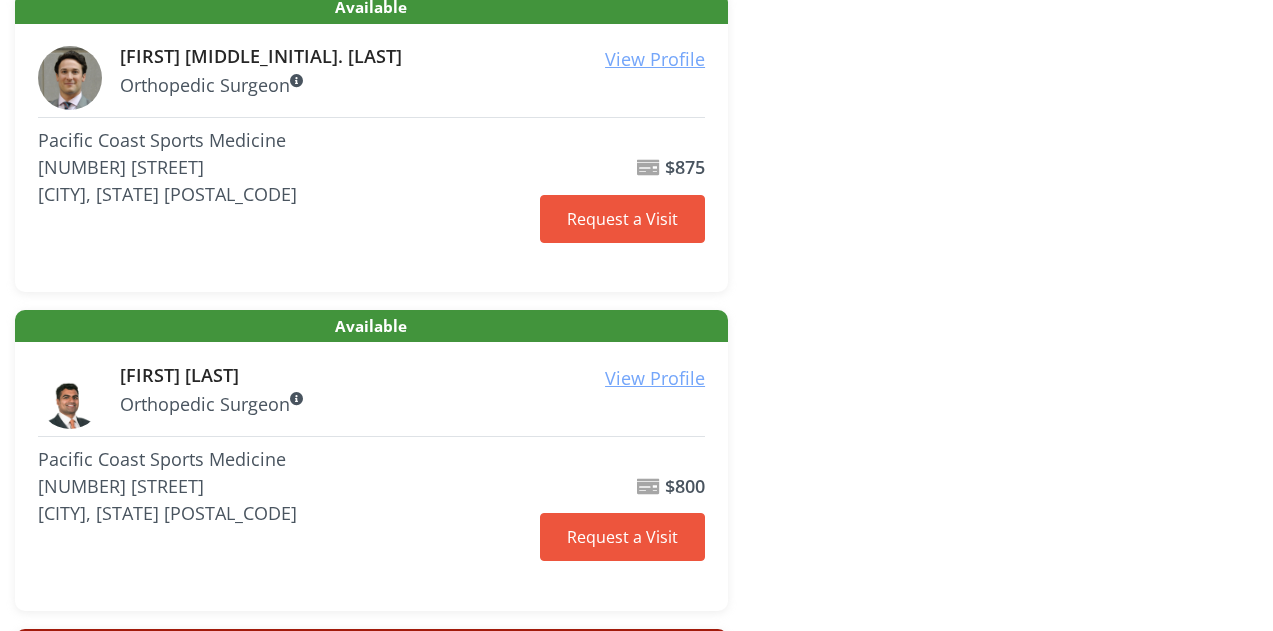 scroll, scrollTop: 404, scrollLeft: 0, axis: vertical 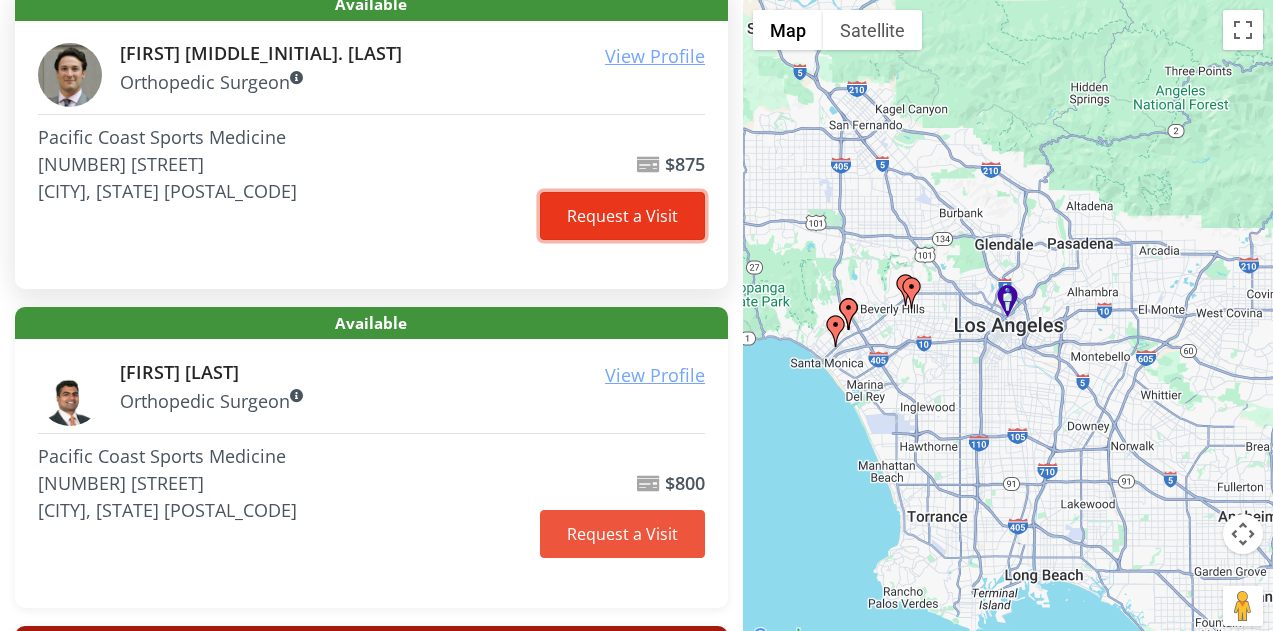 click on "Request a Visit" at bounding box center [622, 216] 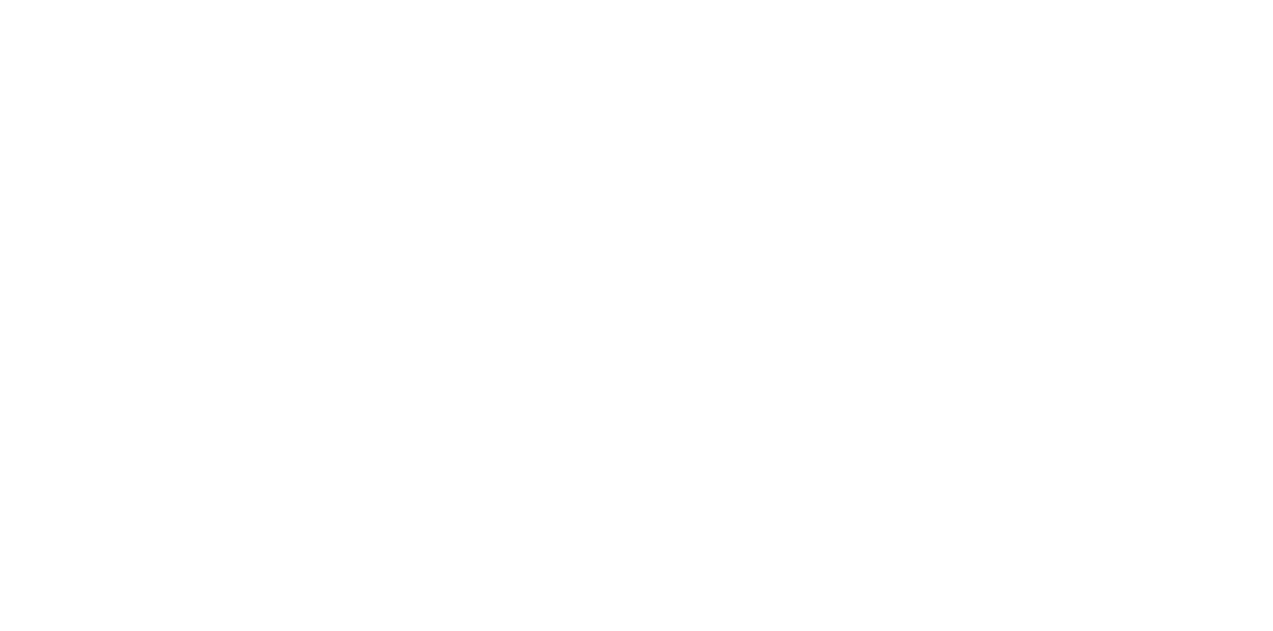 scroll, scrollTop: 0, scrollLeft: 0, axis: both 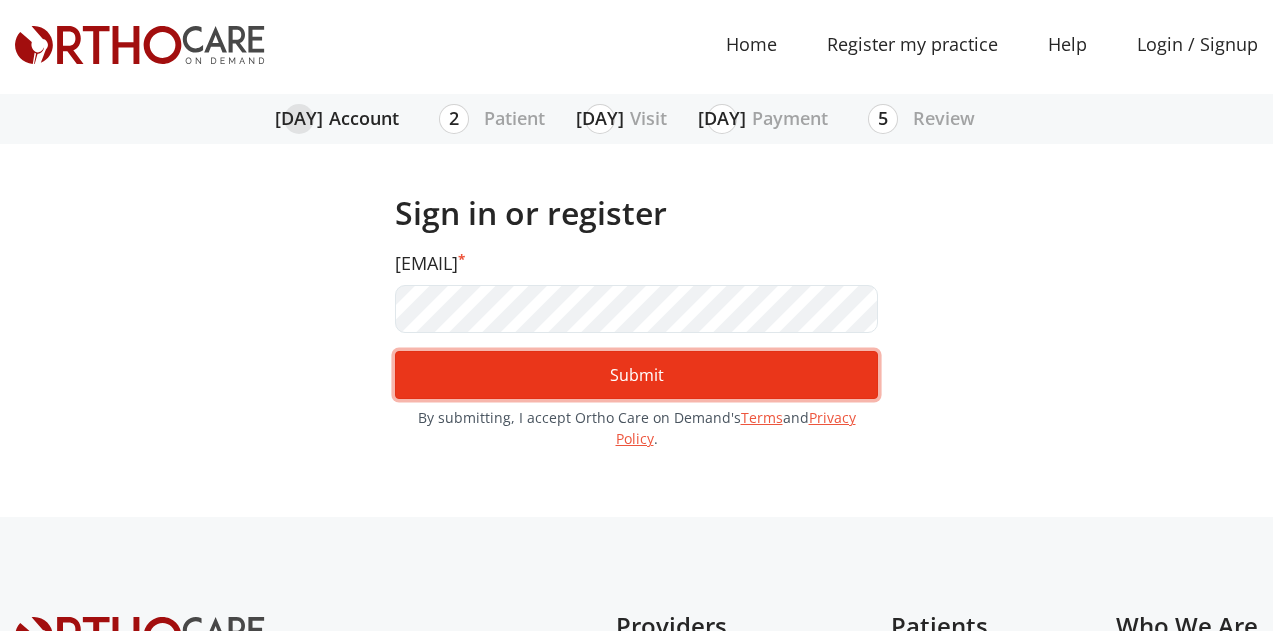 click on "Submit" at bounding box center [636, 375] 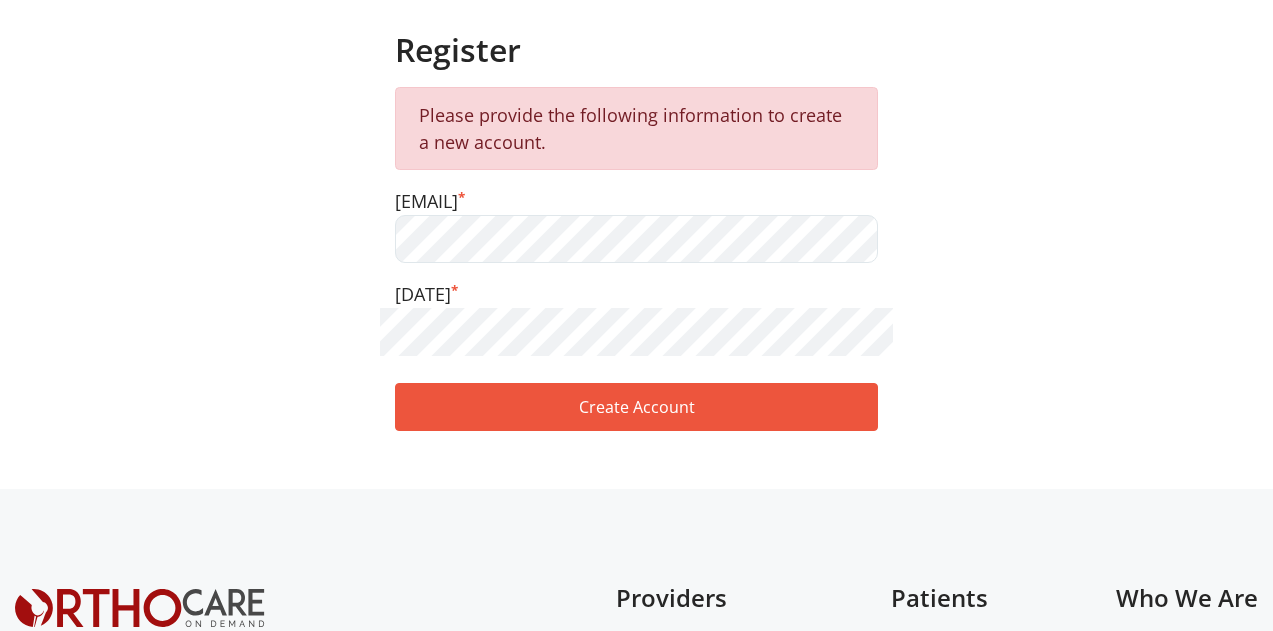scroll, scrollTop: 0, scrollLeft: 0, axis: both 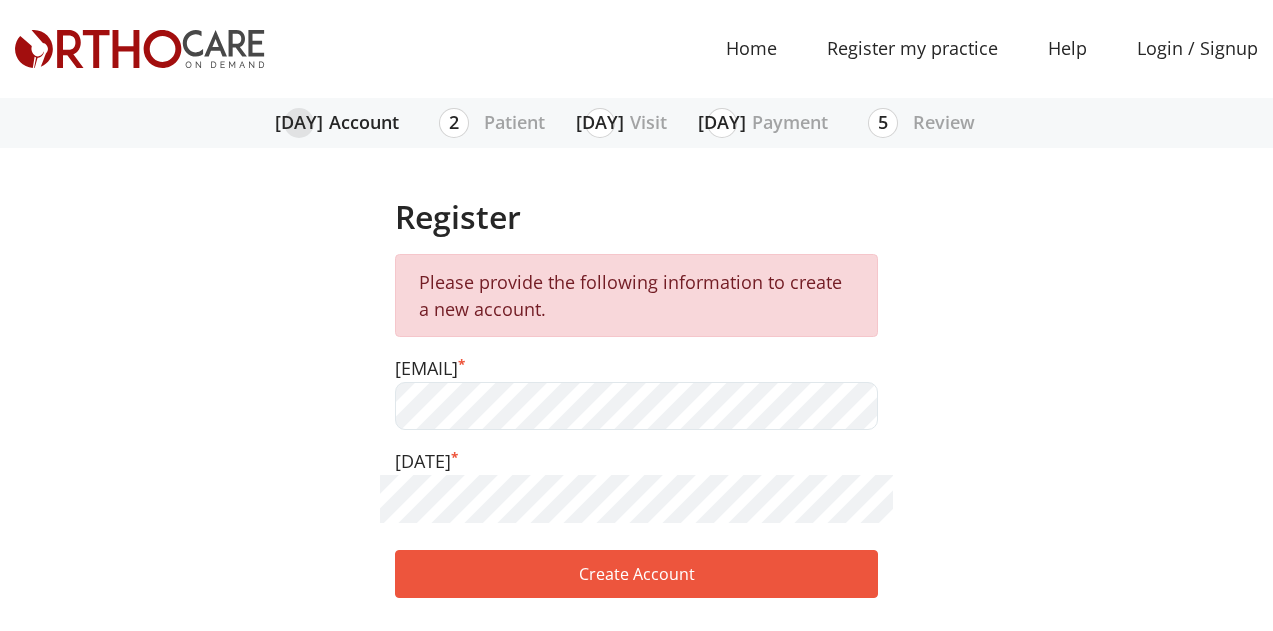 click on "[EMAIL]" at bounding box center [636, 392] 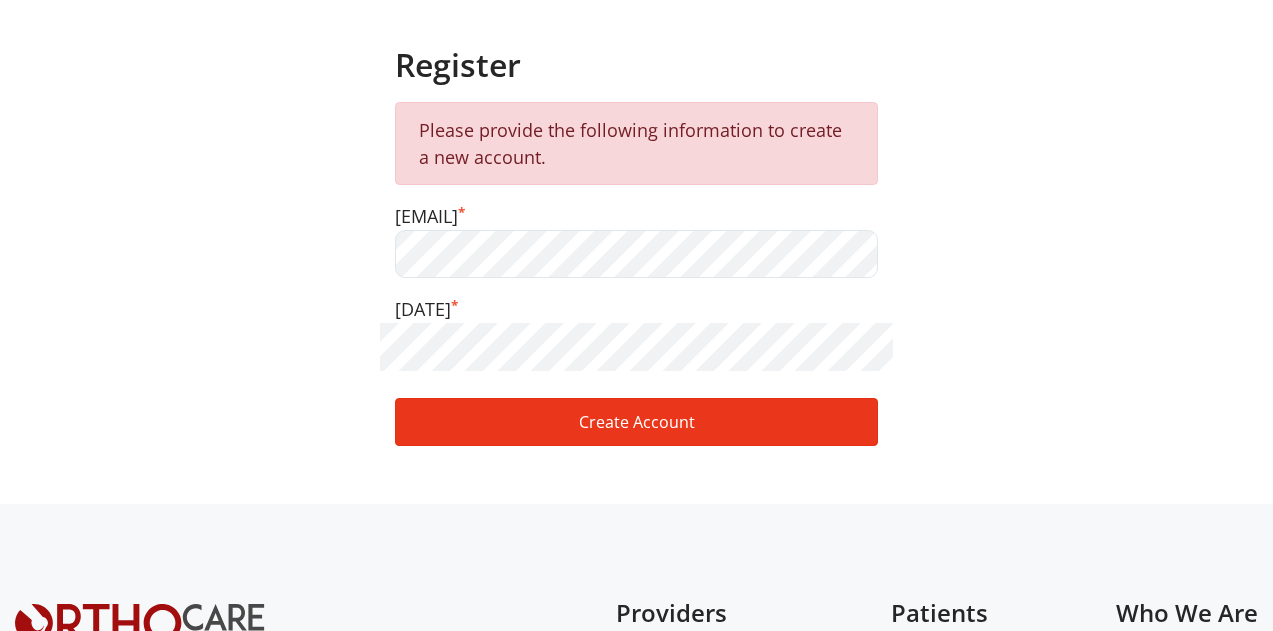 scroll, scrollTop: 165, scrollLeft: 0, axis: vertical 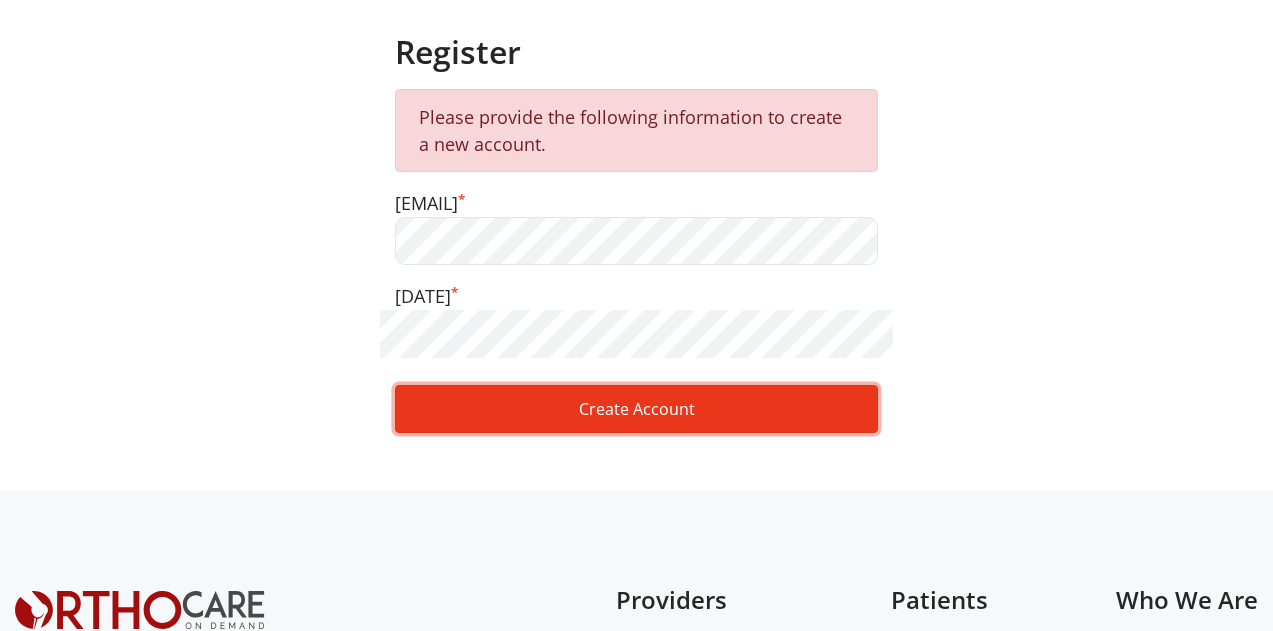 click on "Create Account" at bounding box center (636, 409) 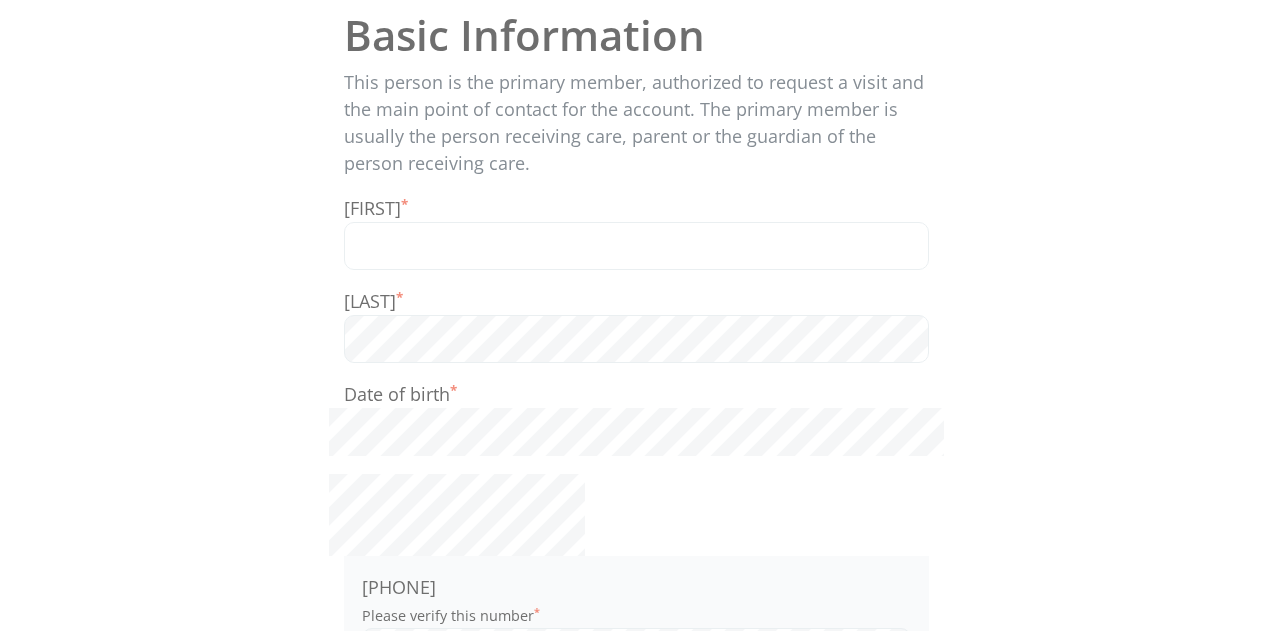 scroll, scrollTop: 227, scrollLeft: 0, axis: vertical 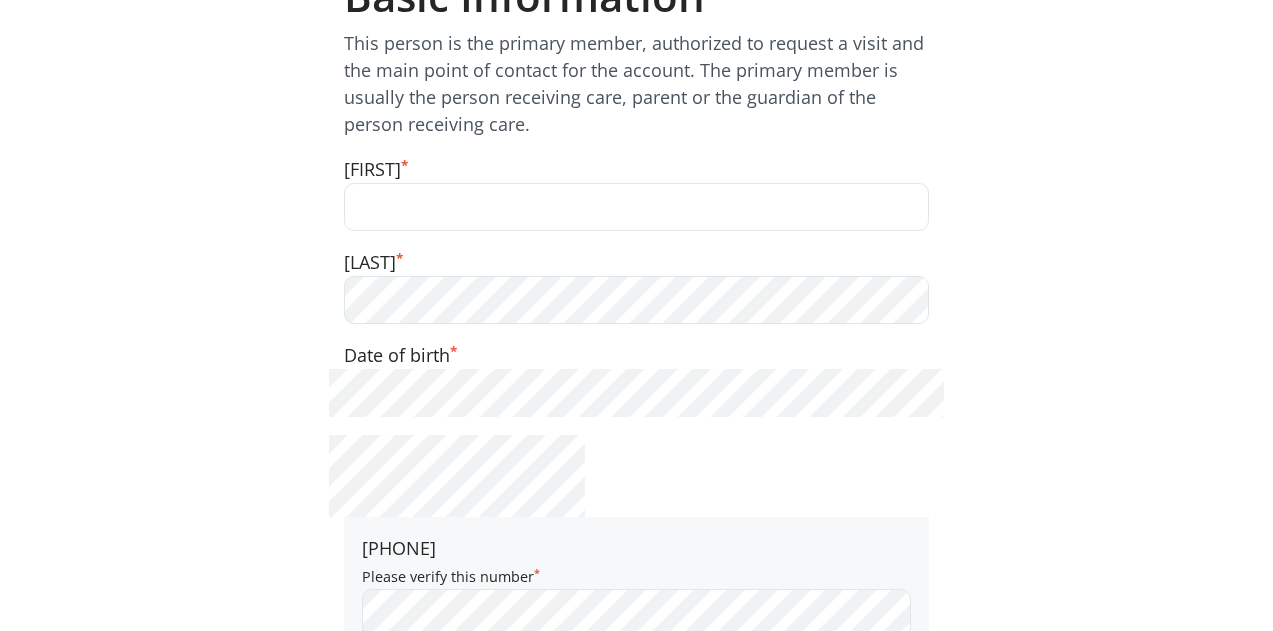 click at bounding box center [636, 207] 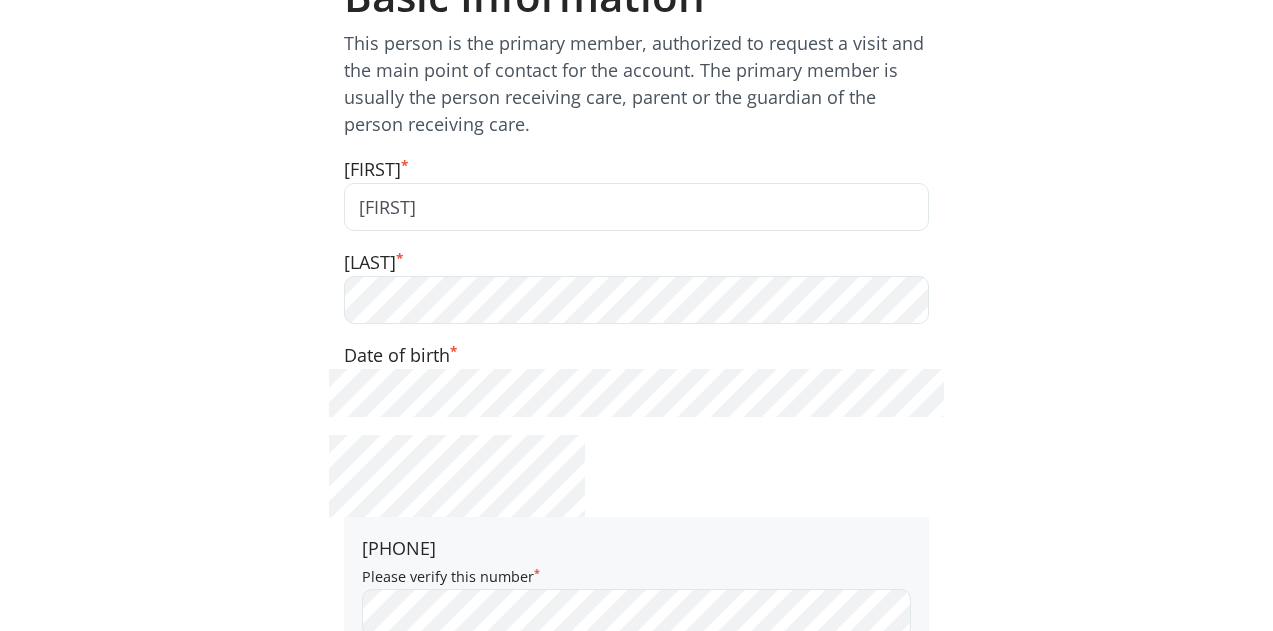 scroll, scrollTop: 400, scrollLeft: 0, axis: vertical 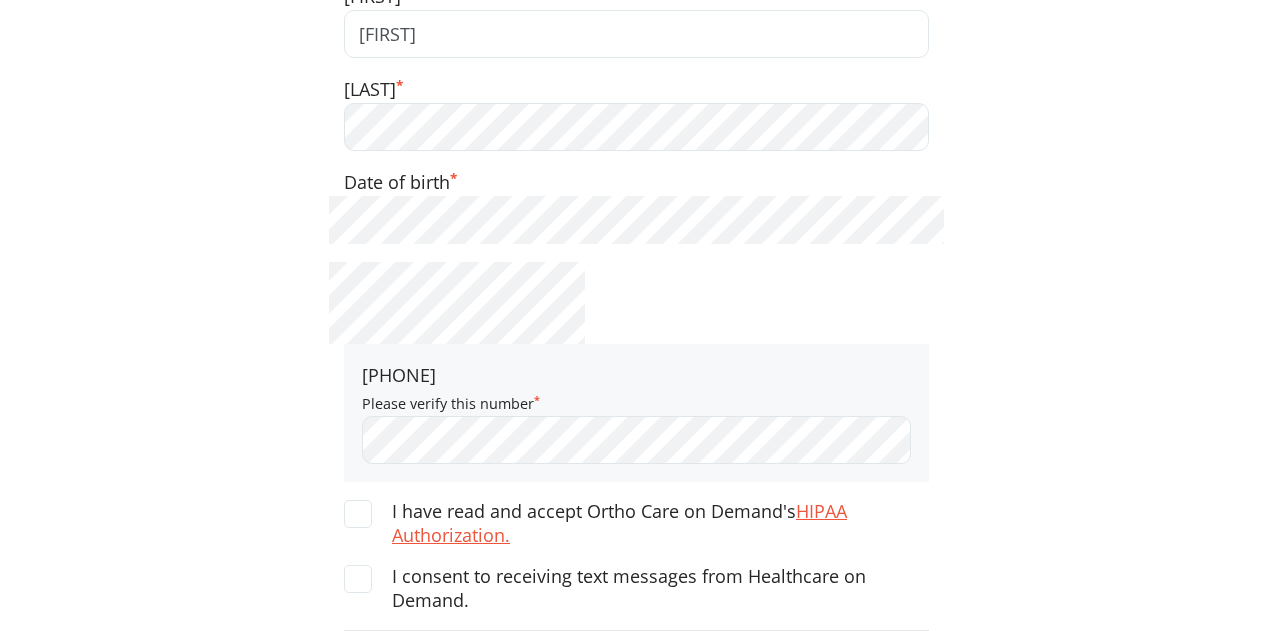 click on "Mobile number where the doctor can reach you
Please verify this number  *" at bounding box center (636, 413) 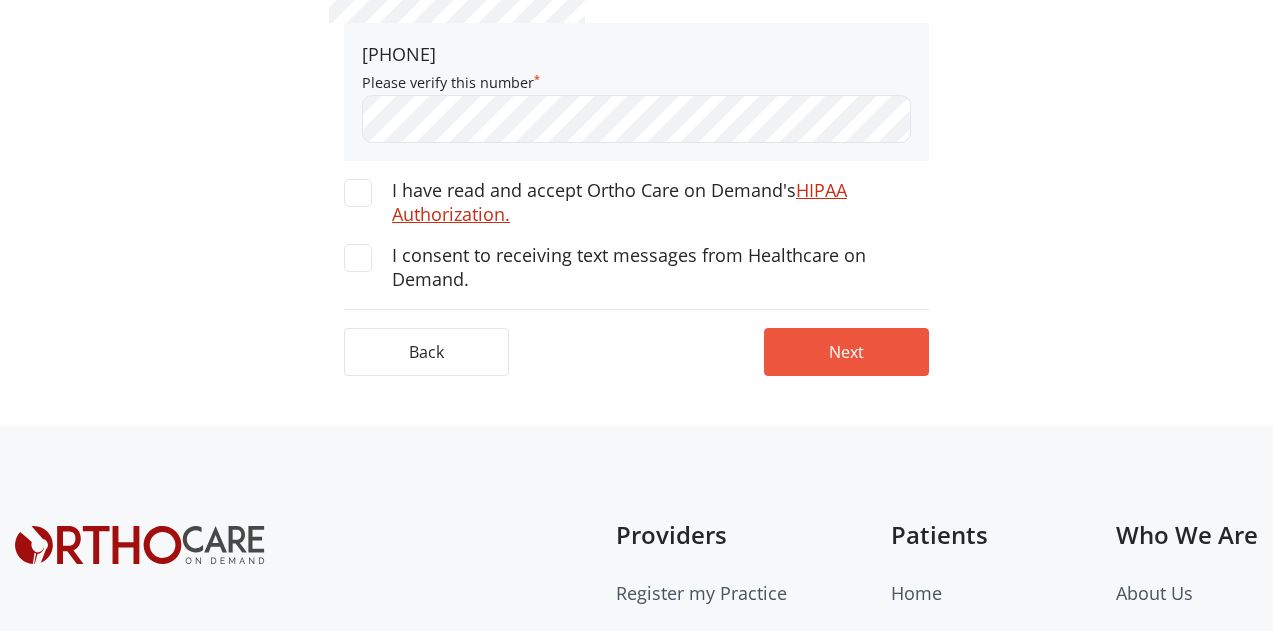 scroll, scrollTop: 710, scrollLeft: 0, axis: vertical 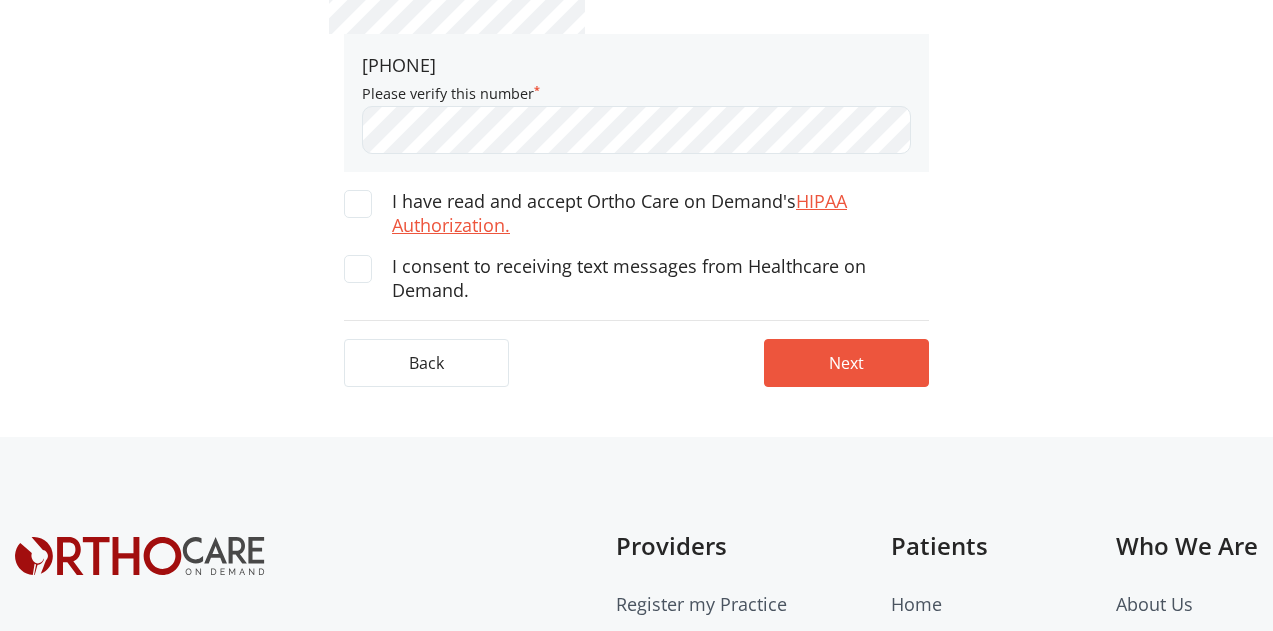 click at bounding box center [358, 204] 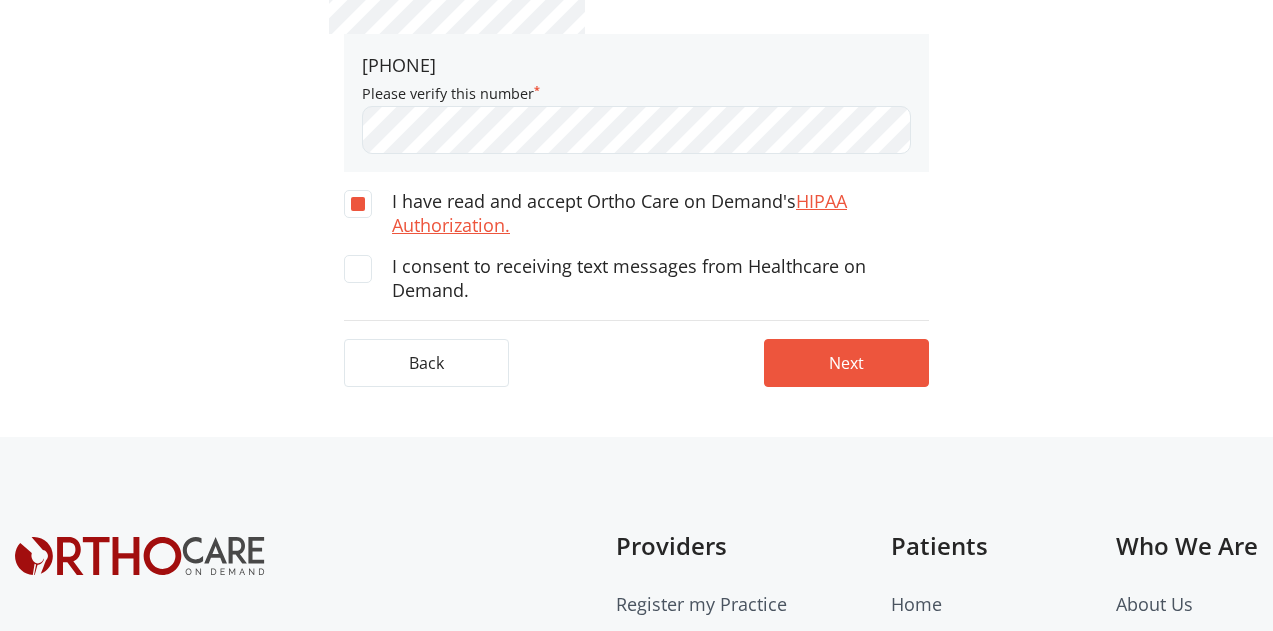 click at bounding box center (358, 204) 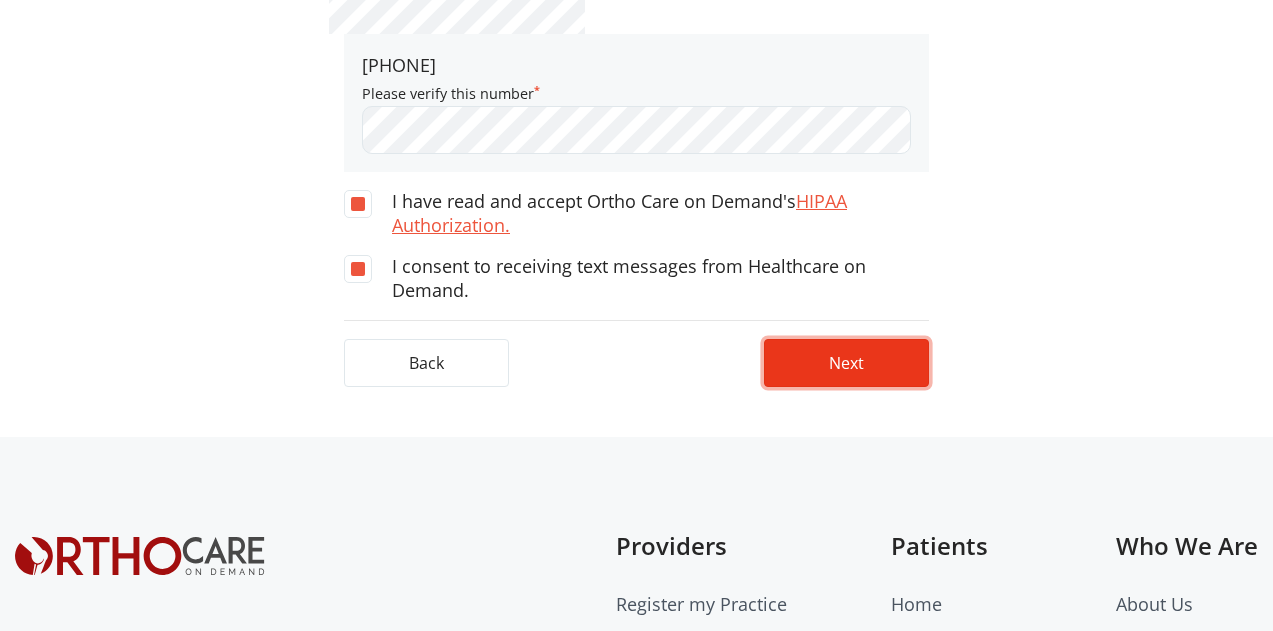 click on "Next" at bounding box center (846, 363) 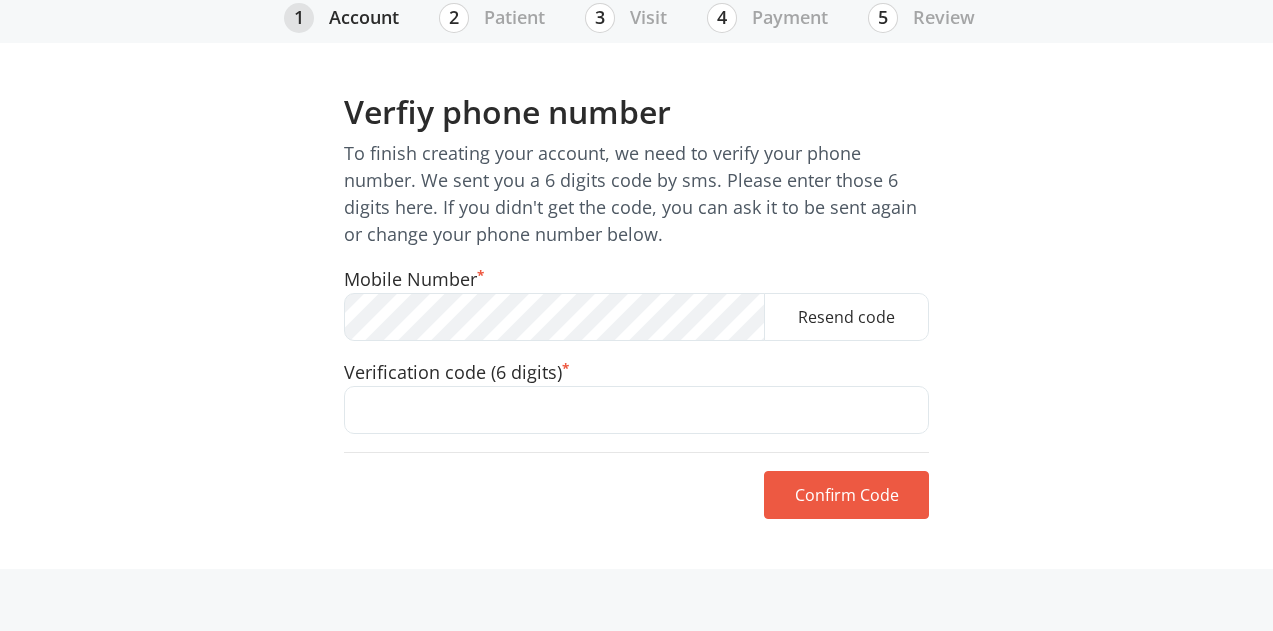 scroll, scrollTop: 230, scrollLeft: 0, axis: vertical 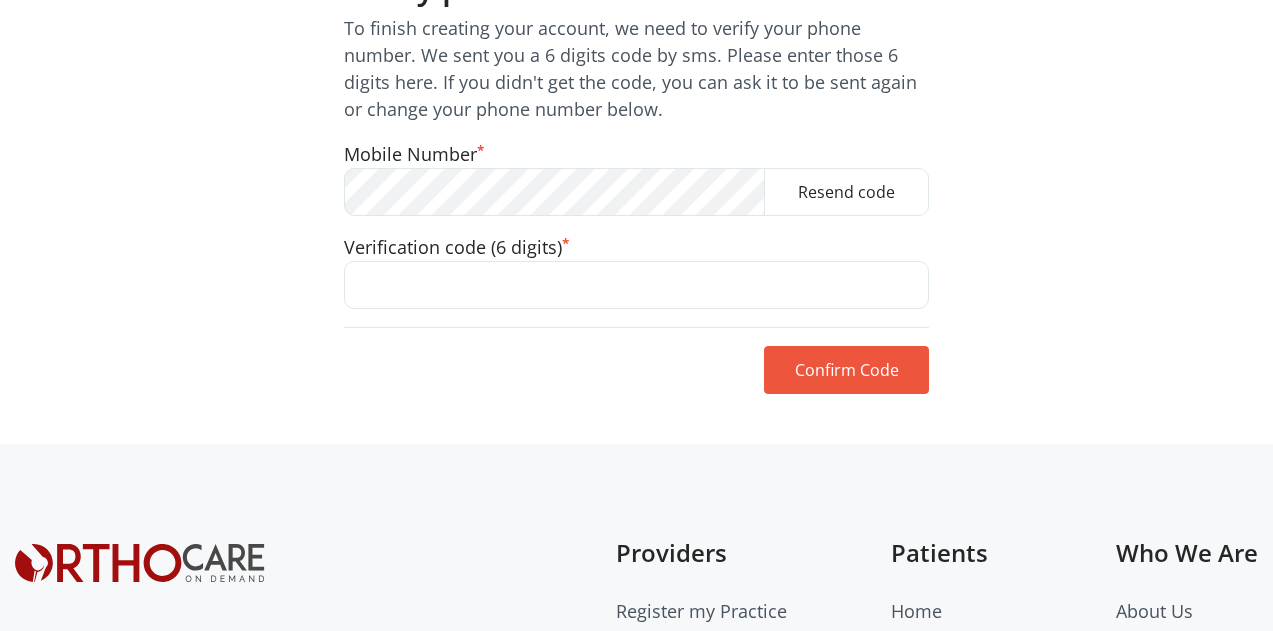 click at bounding box center [636, 285] 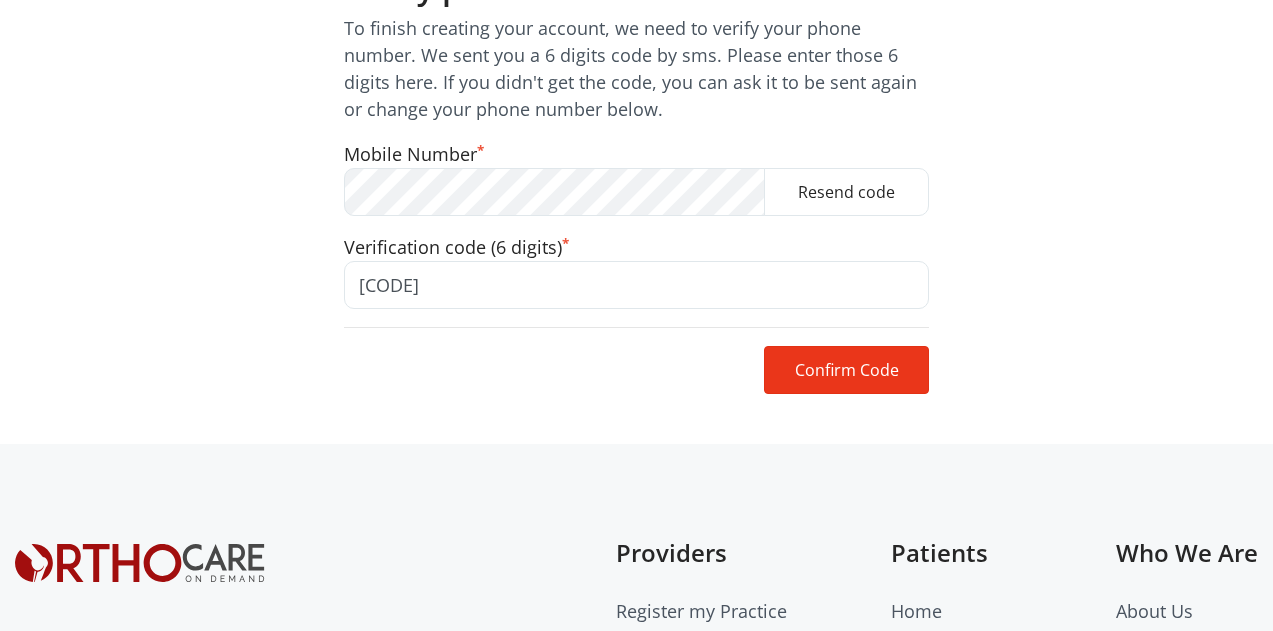 type on "[CODE]" 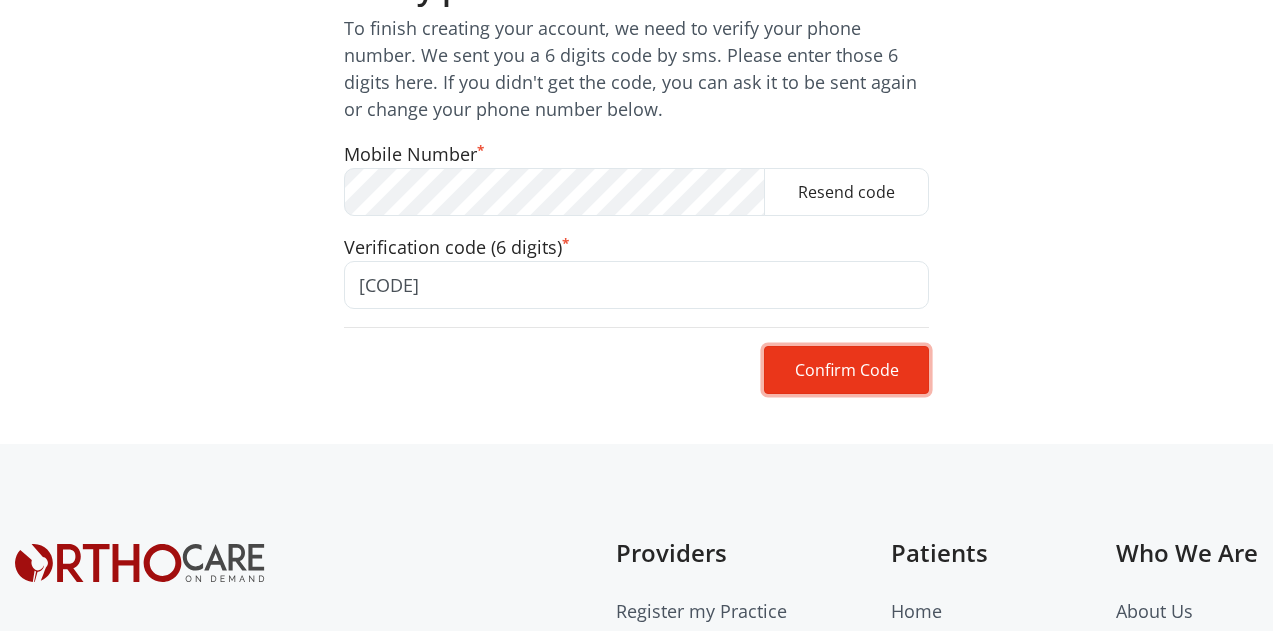 click on "Confirm Code" at bounding box center (846, 370) 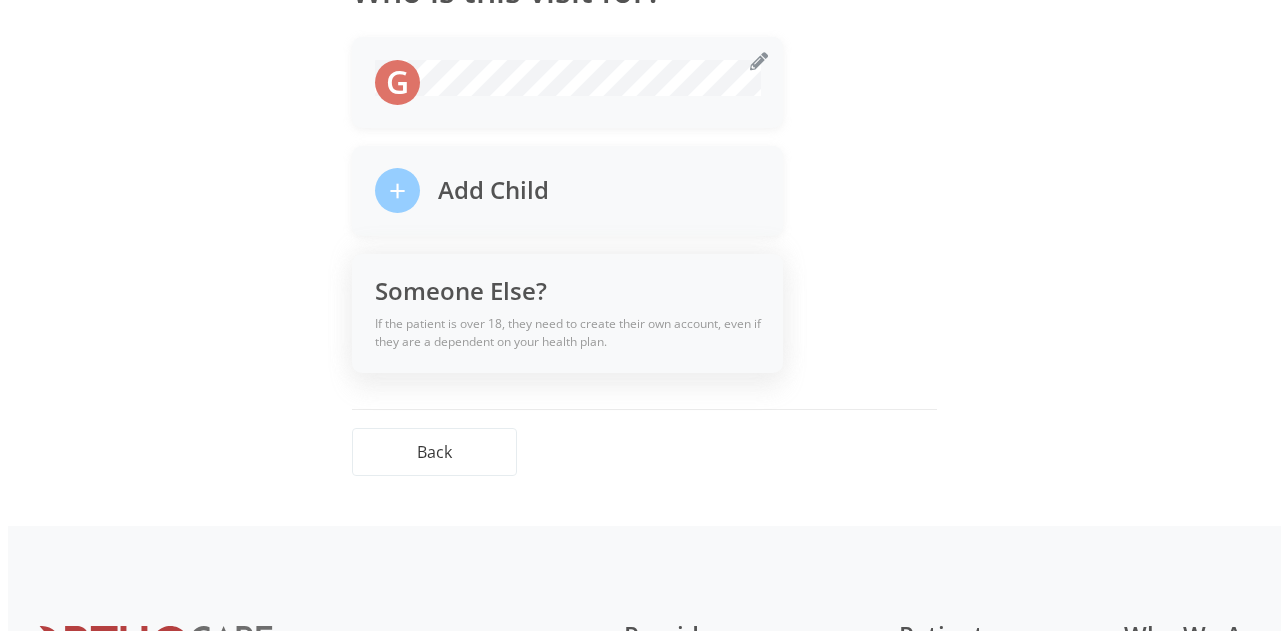scroll, scrollTop: 235, scrollLeft: 0, axis: vertical 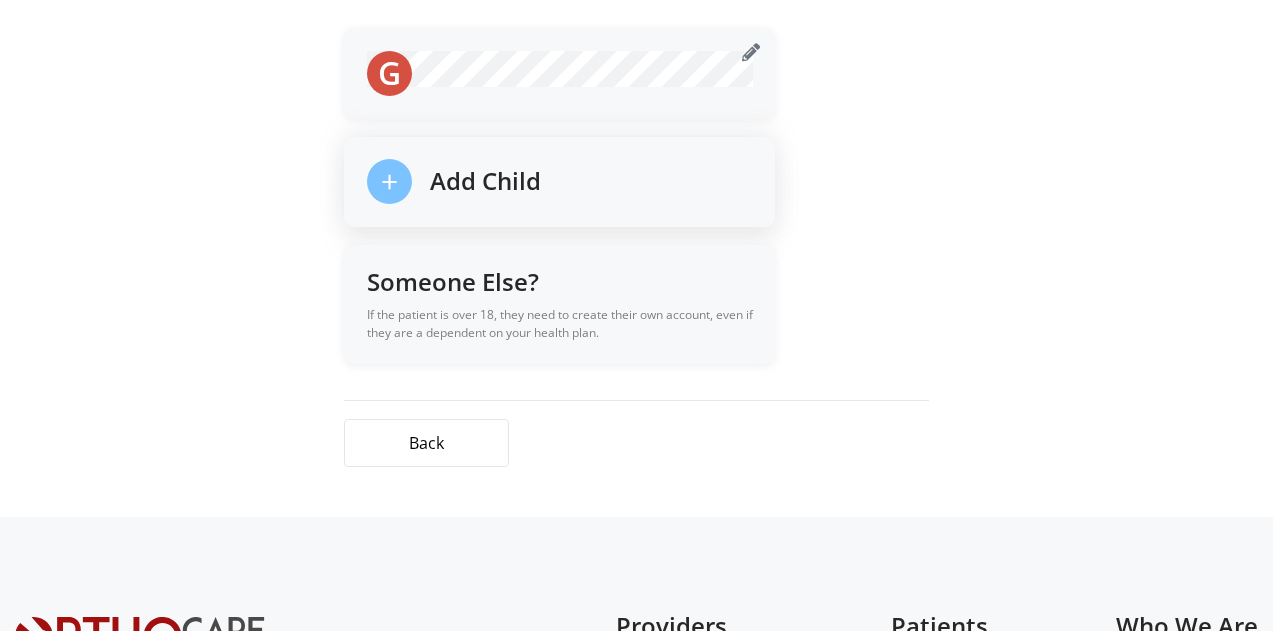 click on "+" at bounding box center [389, 181] 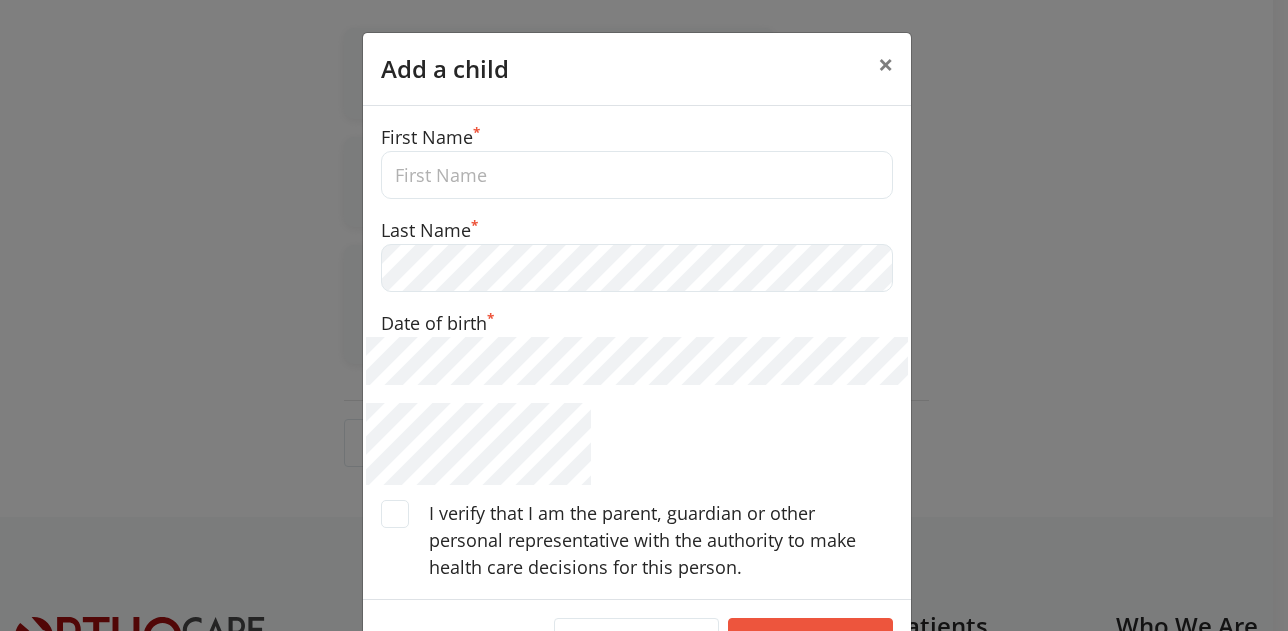 click at bounding box center (637, 175) 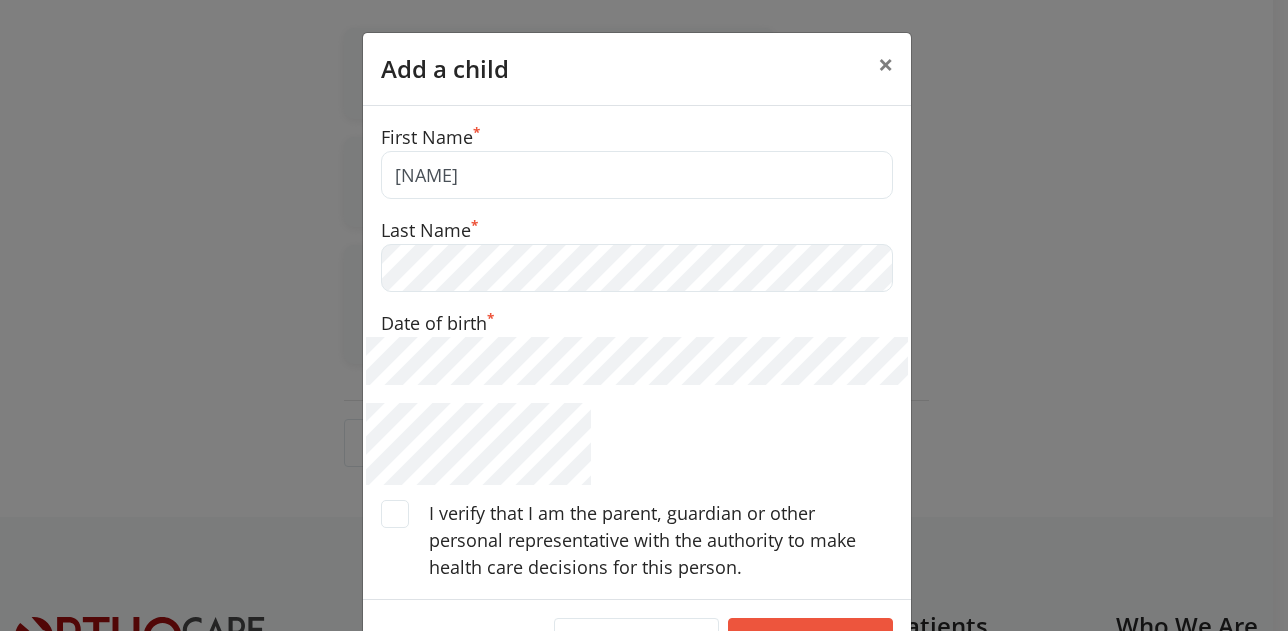 click on "brooks" at bounding box center (637, 175) 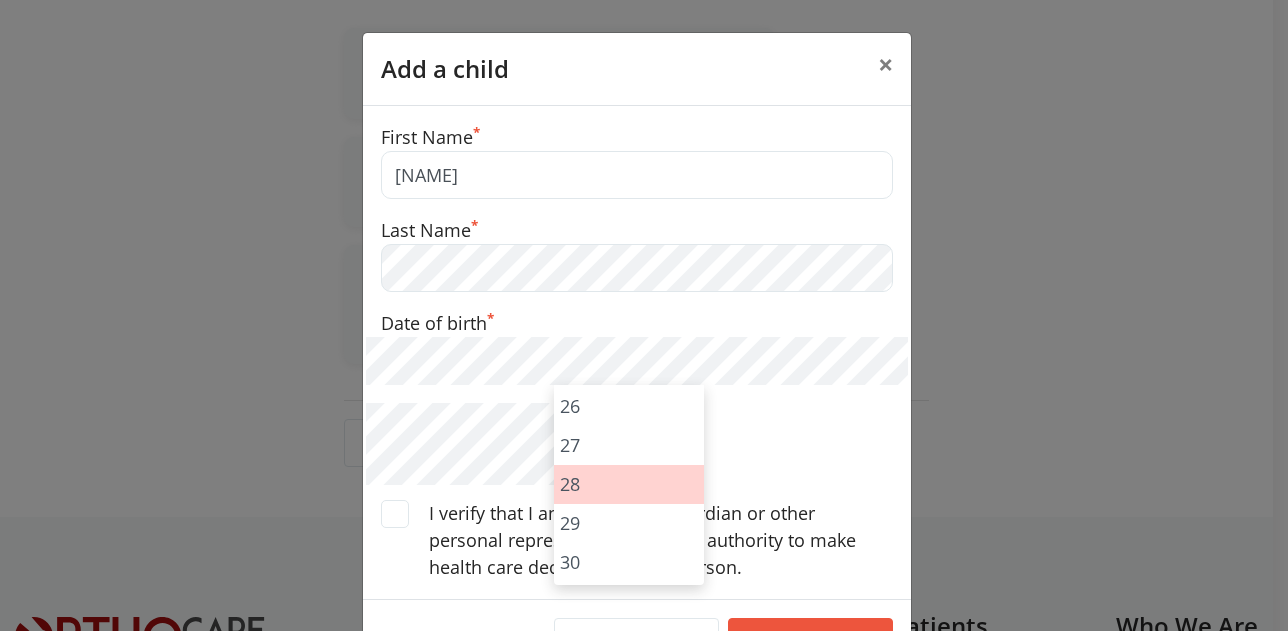 scroll, scrollTop: 1009, scrollLeft: 0, axis: vertical 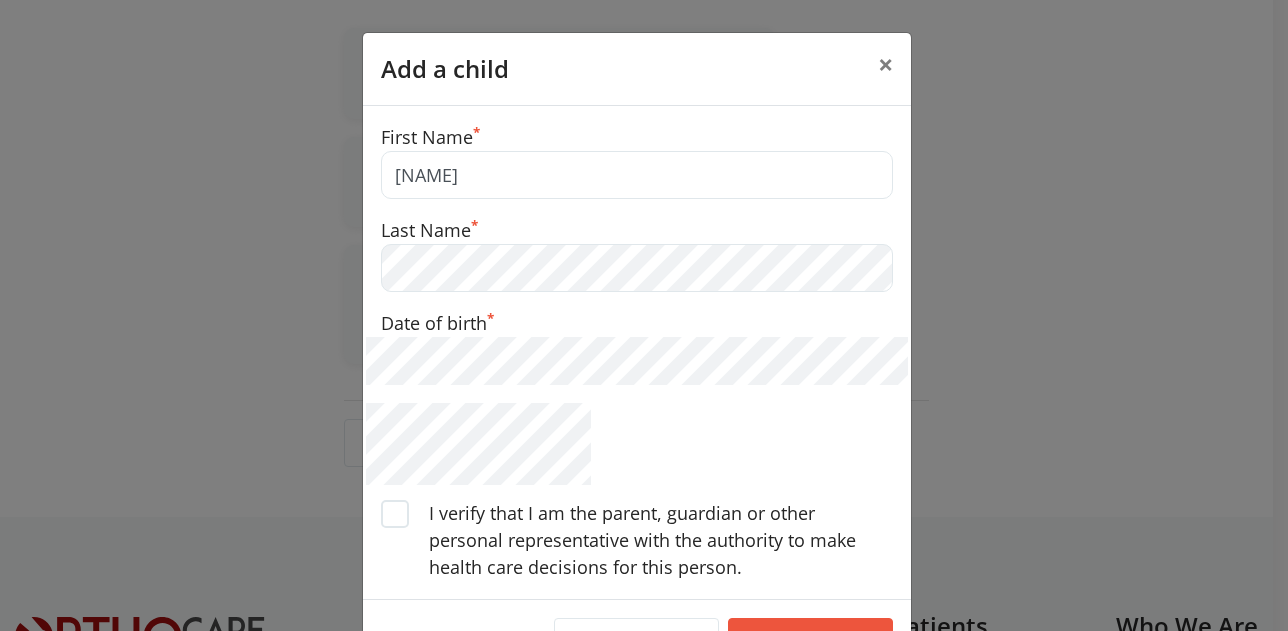 click at bounding box center (395, 514) 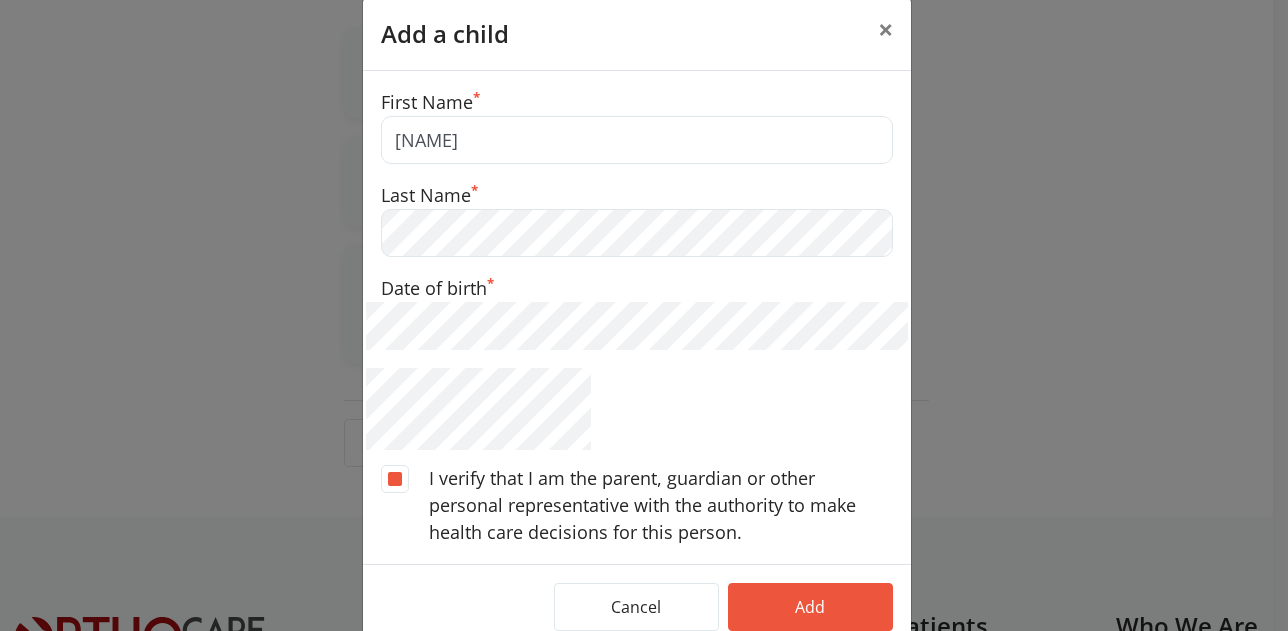 scroll, scrollTop: 51, scrollLeft: 0, axis: vertical 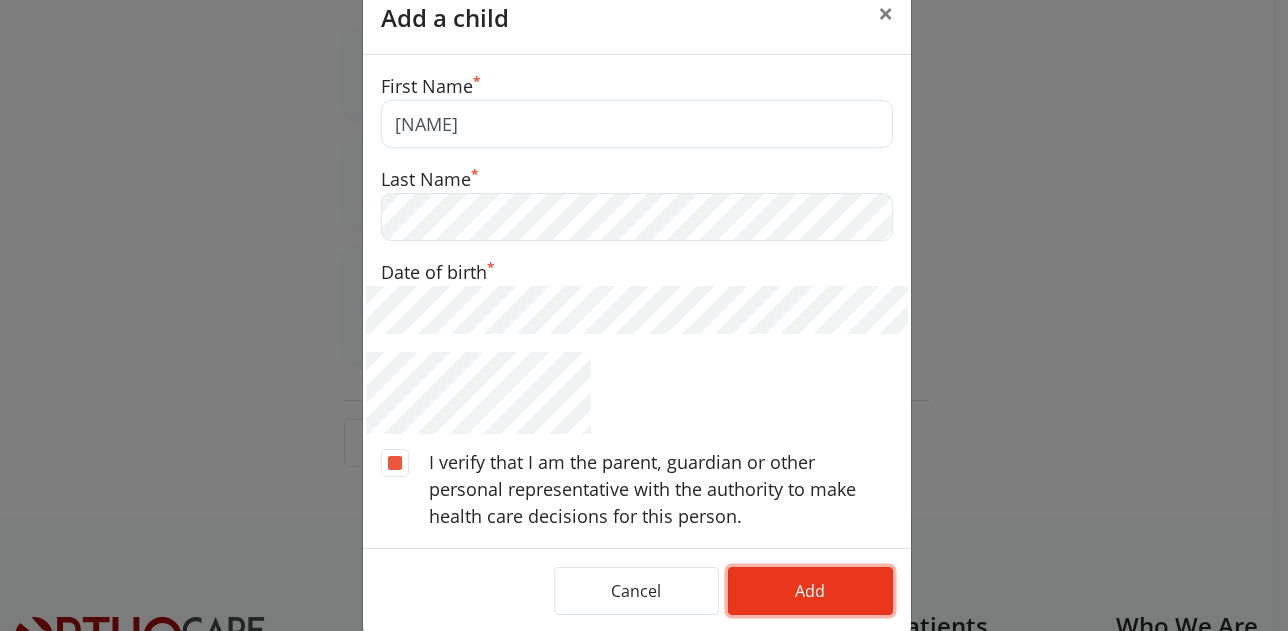 click on "Add" at bounding box center [810, 591] 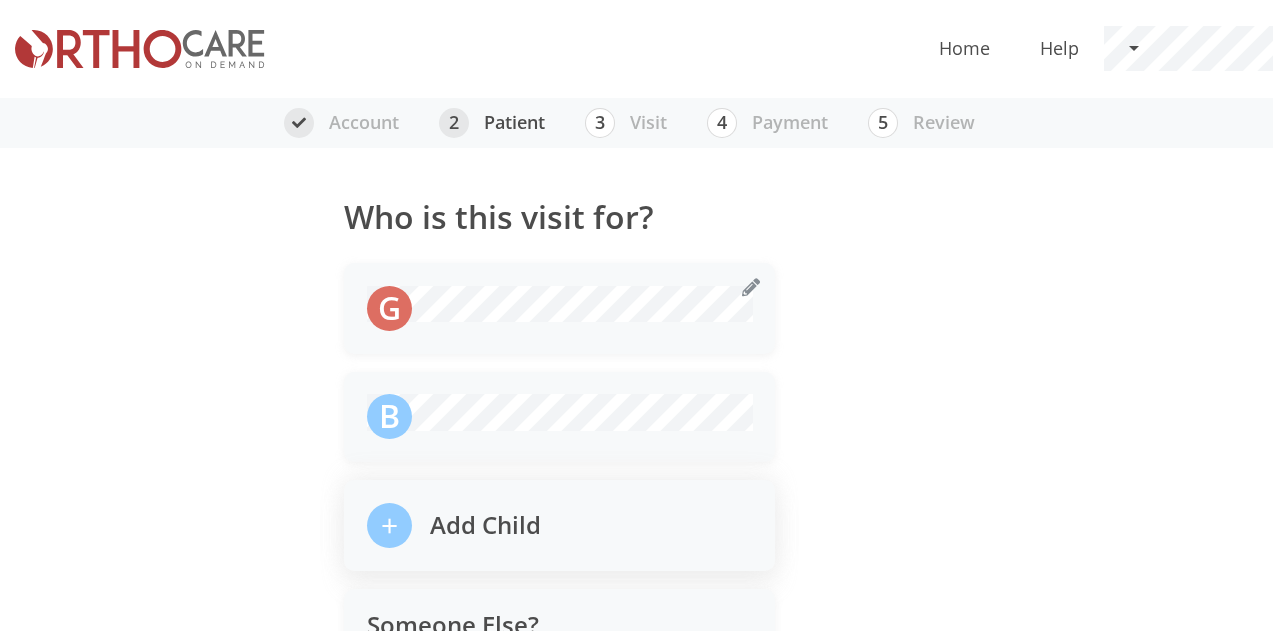 scroll, scrollTop: 186, scrollLeft: 0, axis: vertical 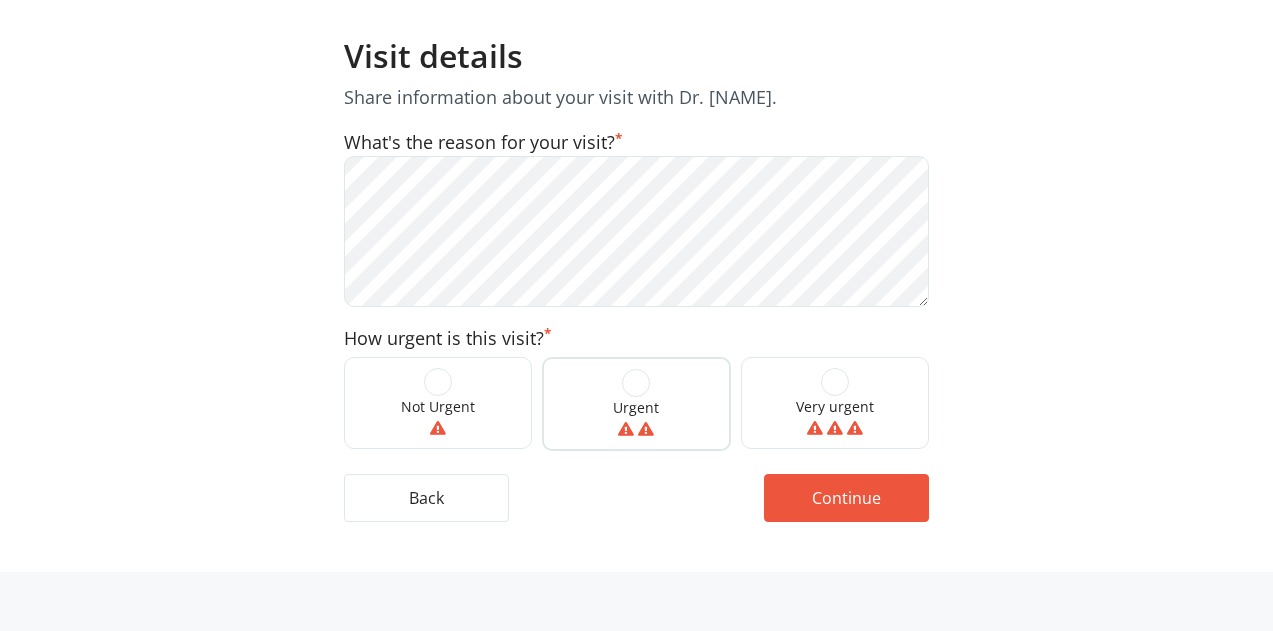click at bounding box center [438, 382] 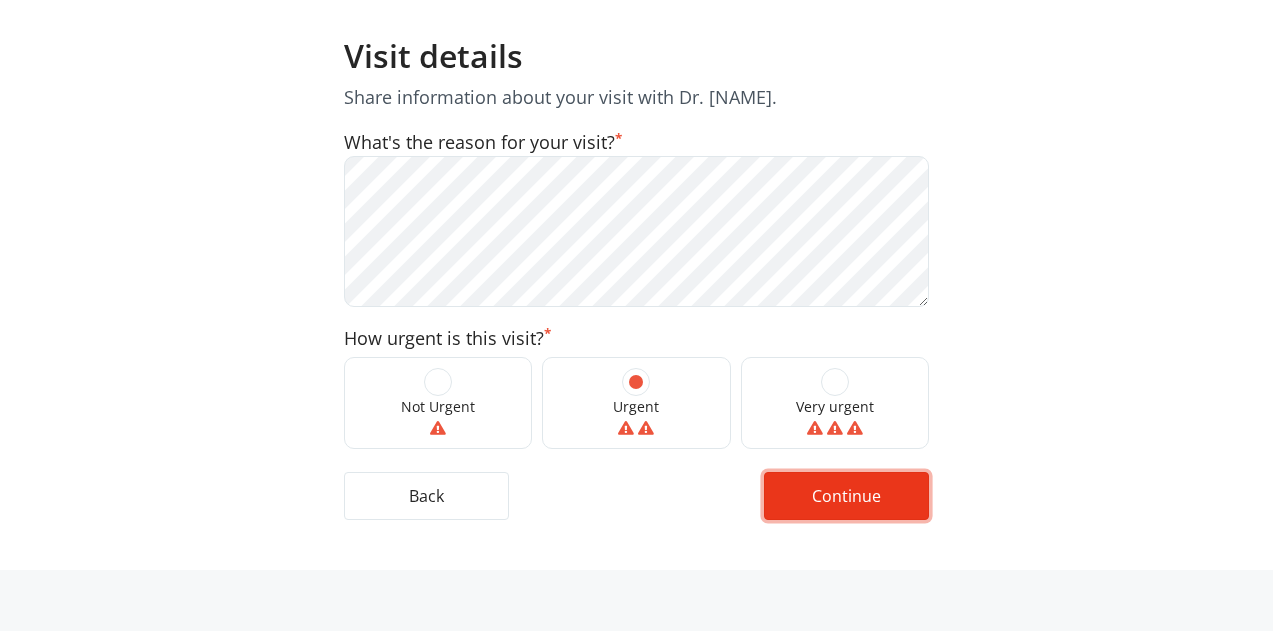 click on "Continue" at bounding box center [846, 496] 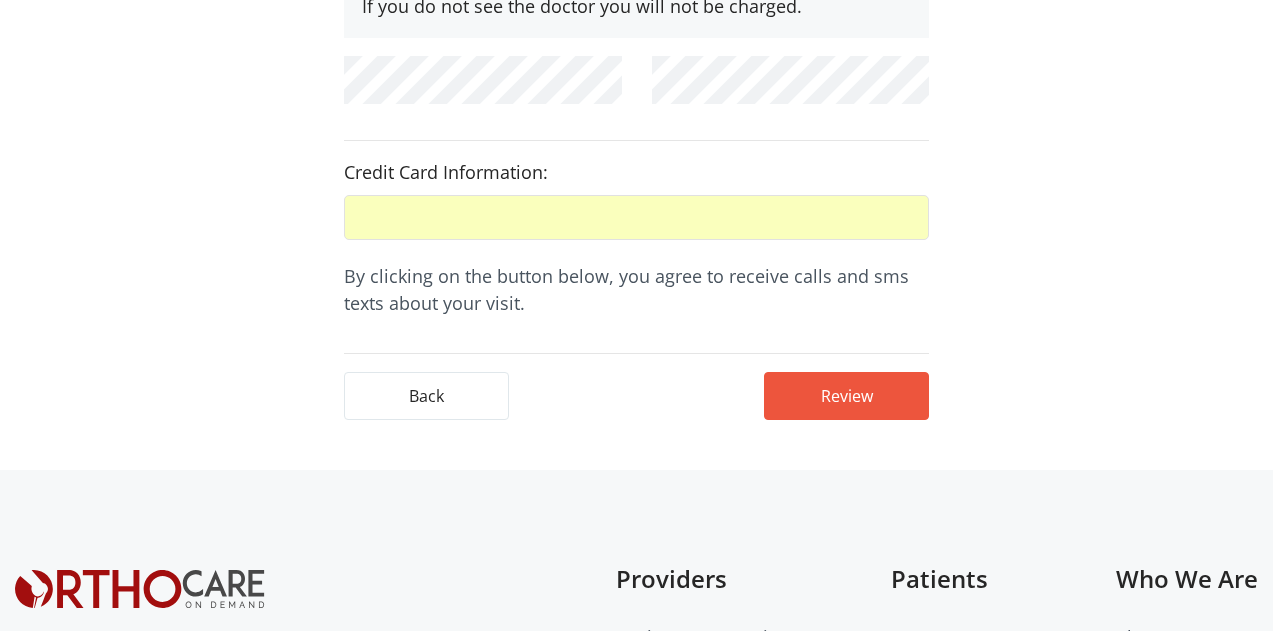 scroll, scrollTop: 759, scrollLeft: 0, axis: vertical 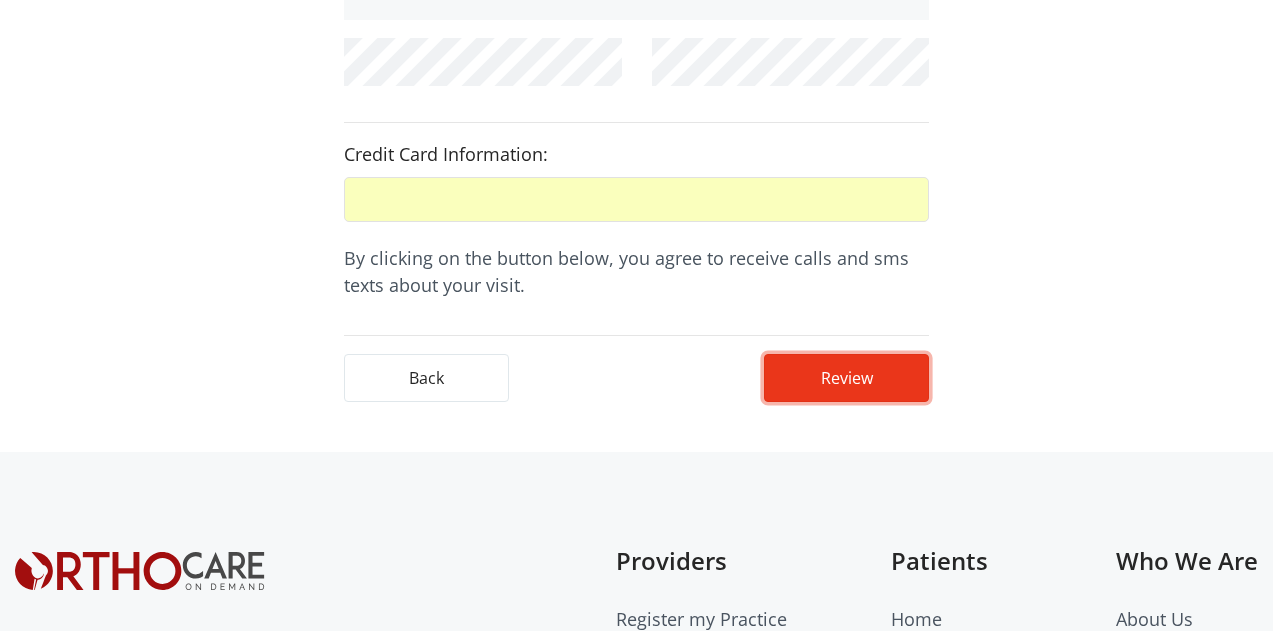 click on "Review" at bounding box center [846, 378] 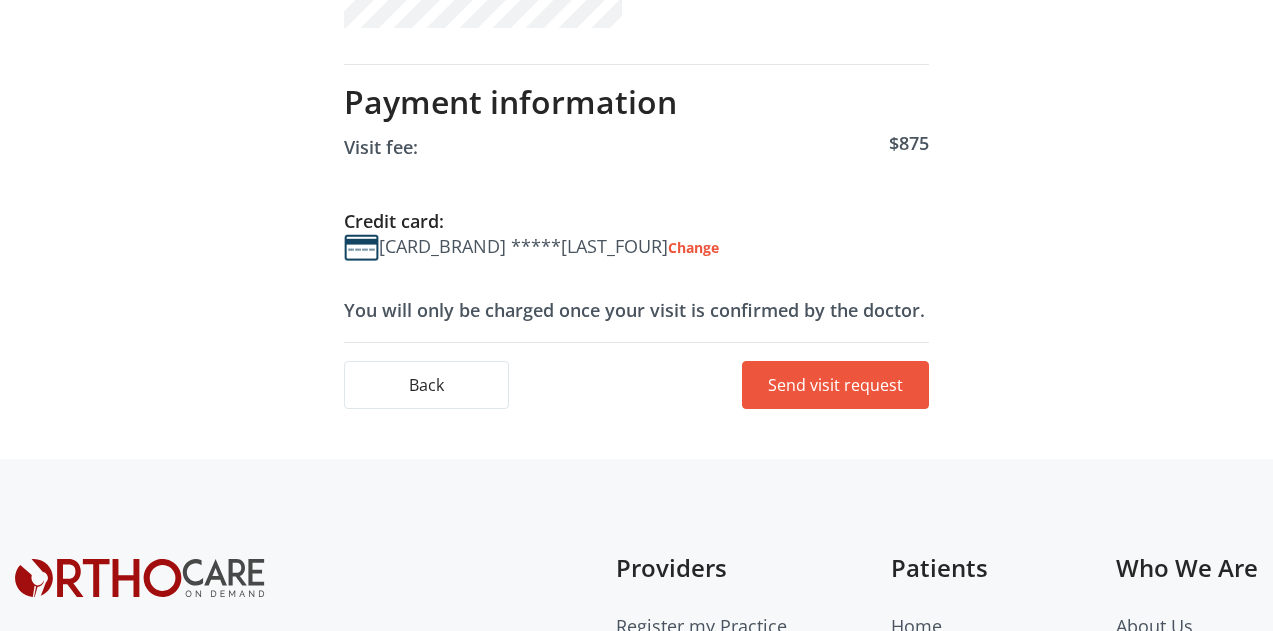 scroll, scrollTop: 787, scrollLeft: 0, axis: vertical 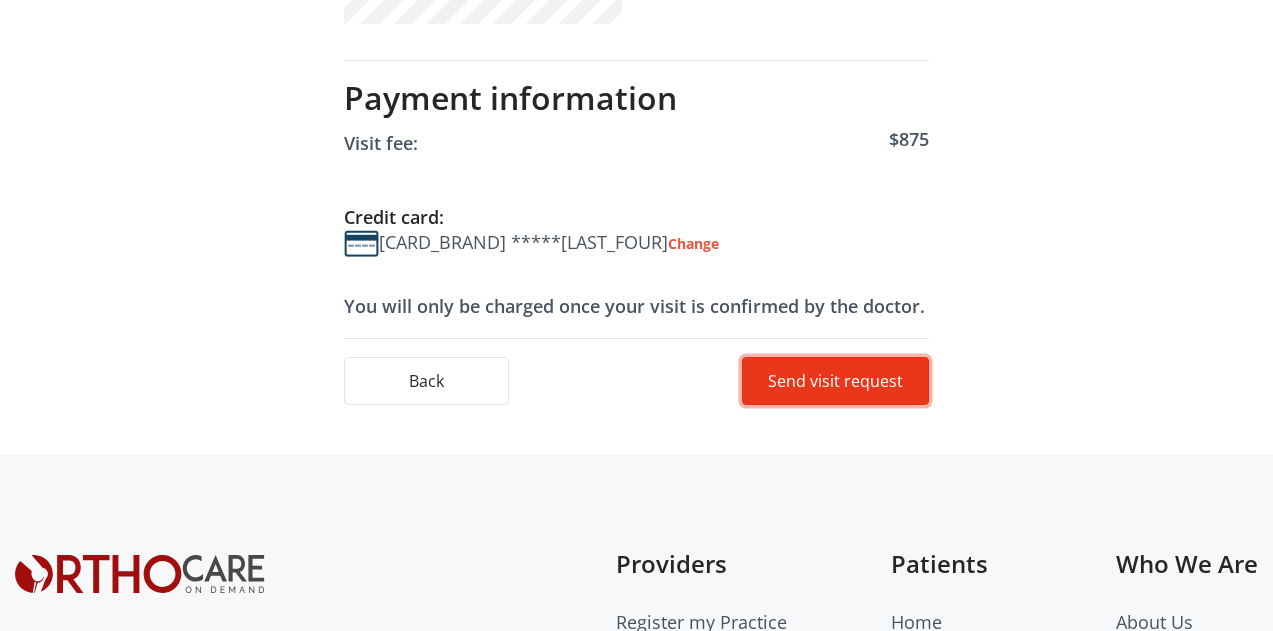 click on "Send visit request" at bounding box center (835, 381) 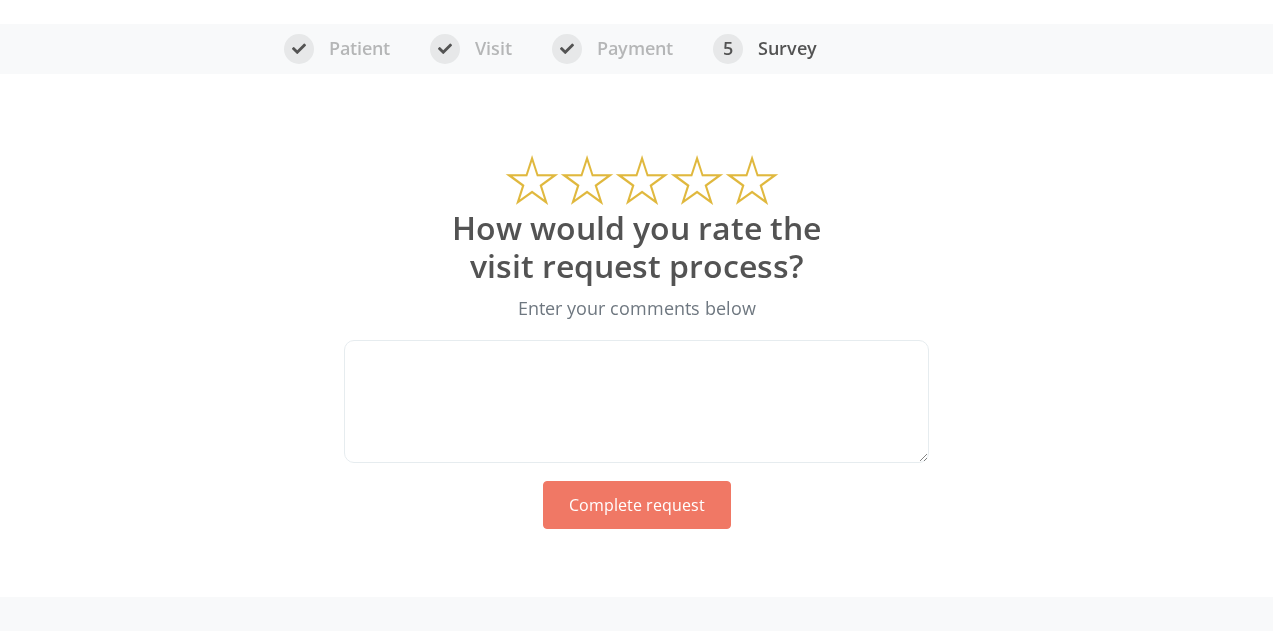 scroll, scrollTop: 201, scrollLeft: 0, axis: vertical 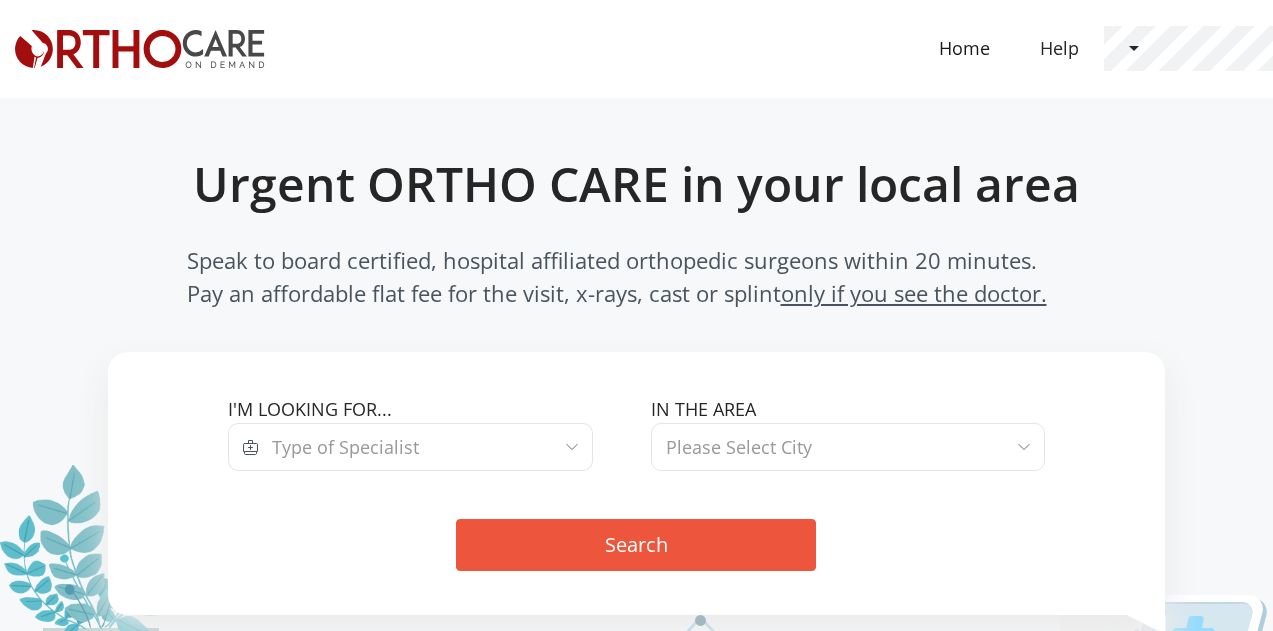 click on "Type of Specialist" at bounding box center (345, 447) 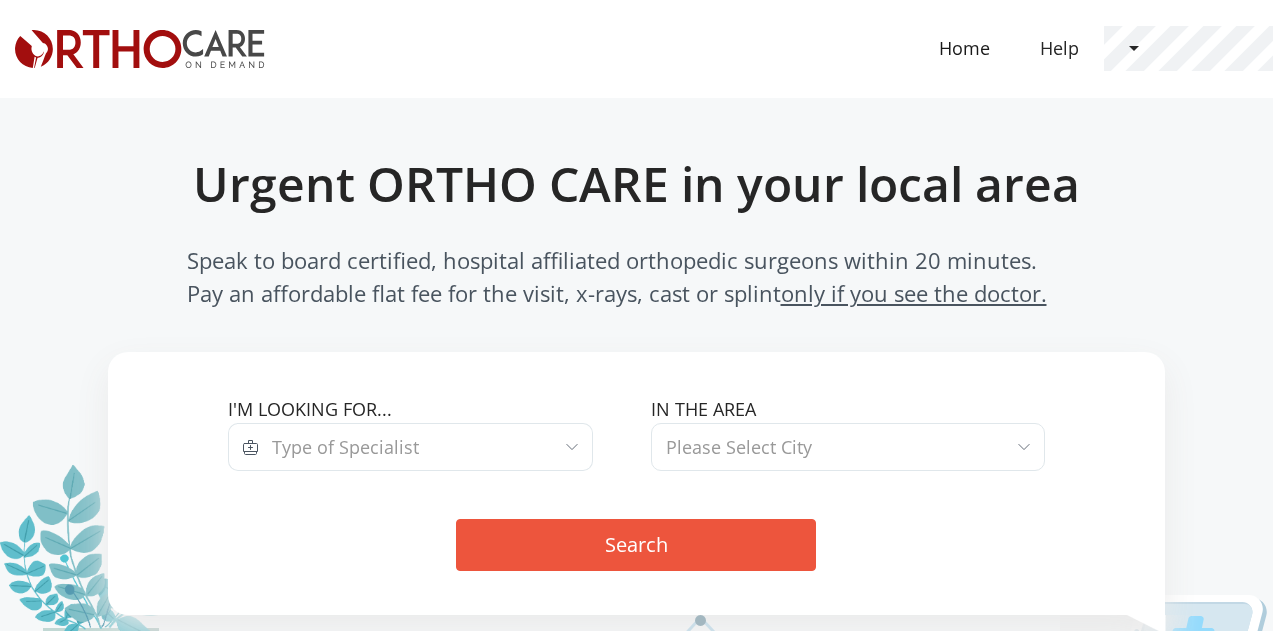 click on "Urgent ORTHO CARE in your local area
Speak to board certified, hospital affiliated orthopedic surgeons within 20 minutes.
Pay an affordable flat fee for the visit, x-rays, cast or splint  only if you see the doctor.
I'm looking for...
Type of Specialis" at bounding box center [636, 385] 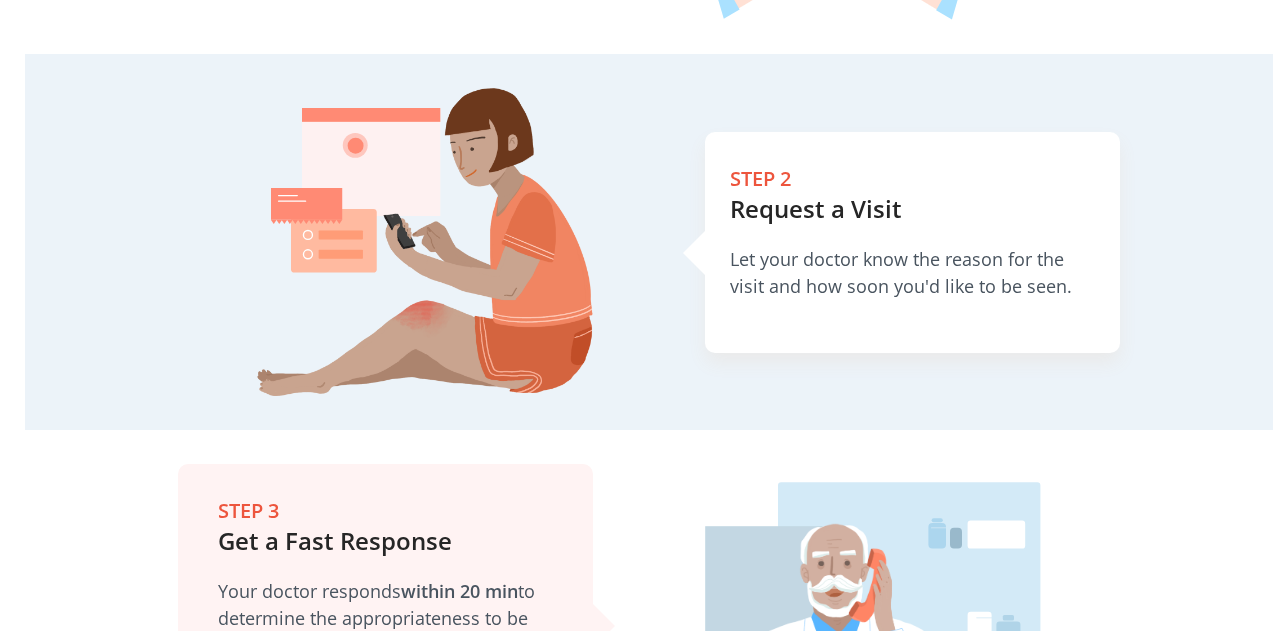 scroll, scrollTop: 0, scrollLeft: 0, axis: both 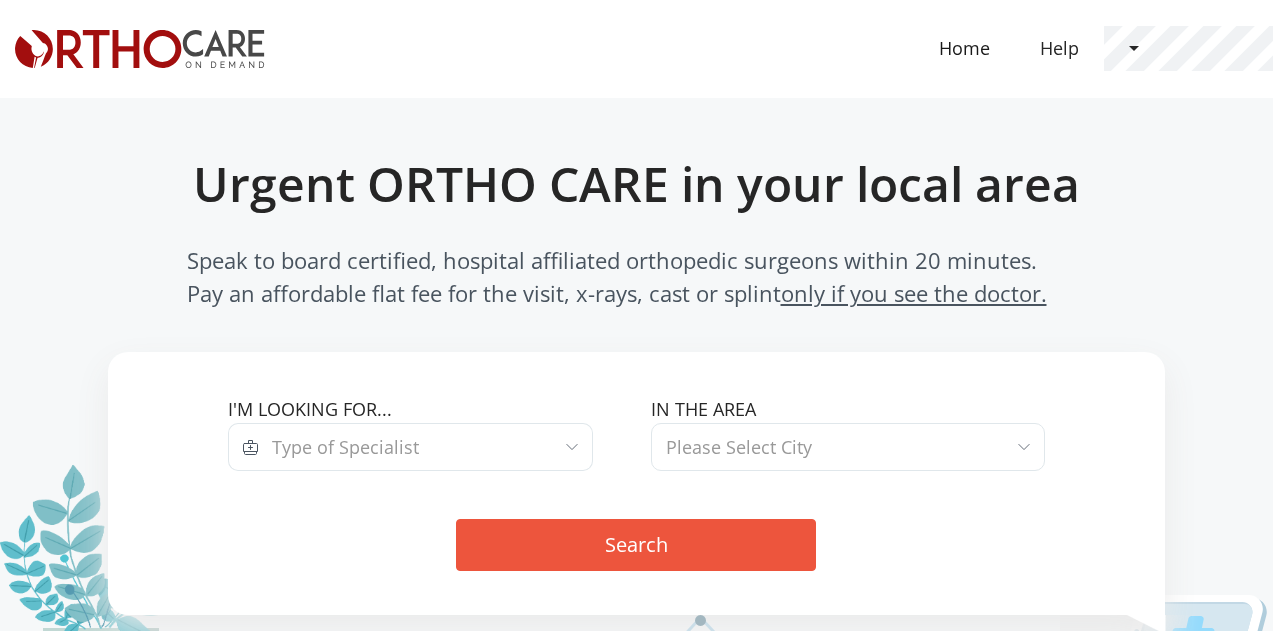click on "Type of Specialist" at bounding box center [345, 447] 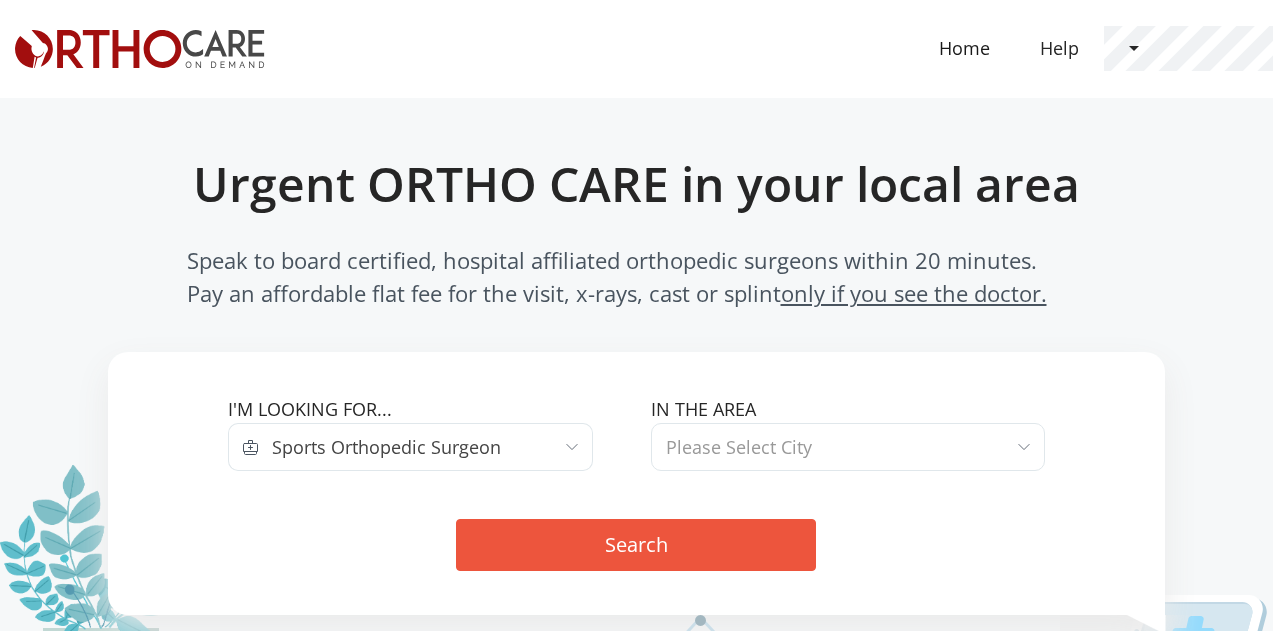 click on "Please Select City" at bounding box center [739, 447] 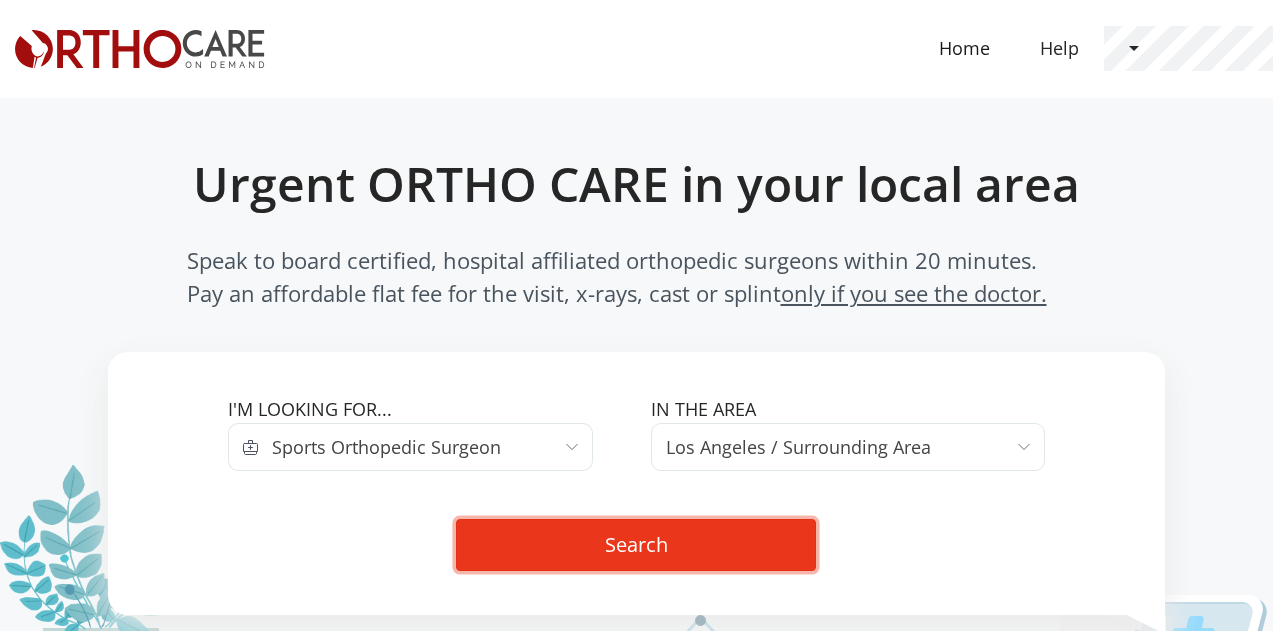 click on "Search" at bounding box center [636, 545] 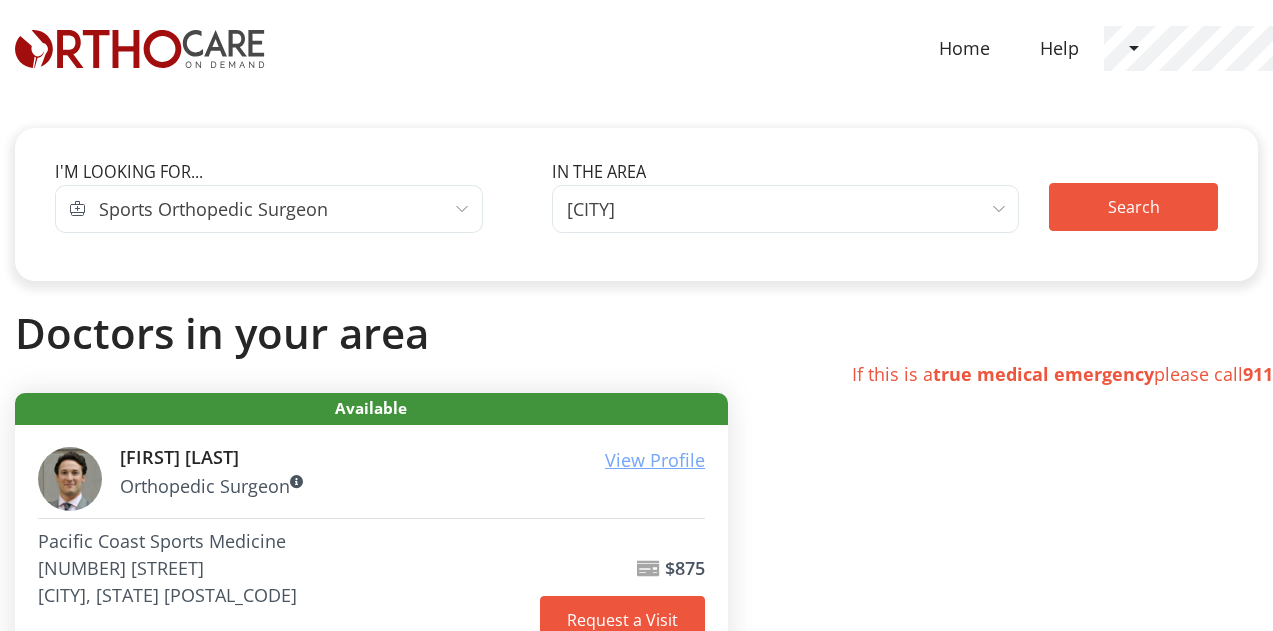 scroll, scrollTop: 201, scrollLeft: 0, axis: vertical 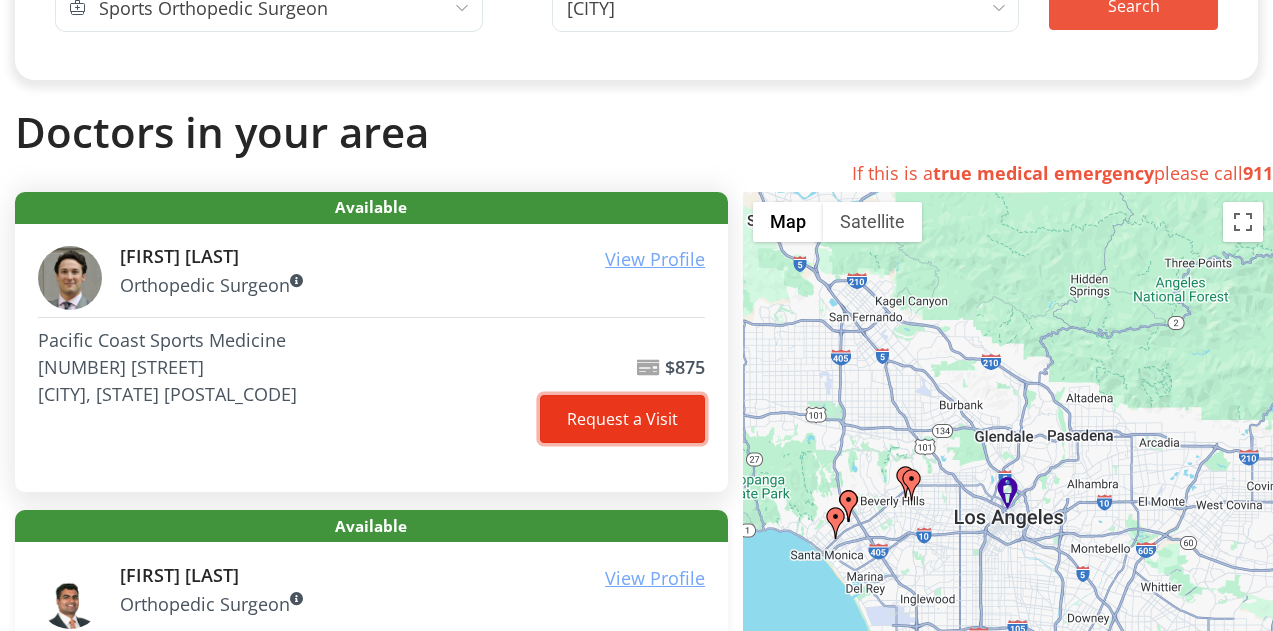 click on "Request a Visit" at bounding box center [622, 419] 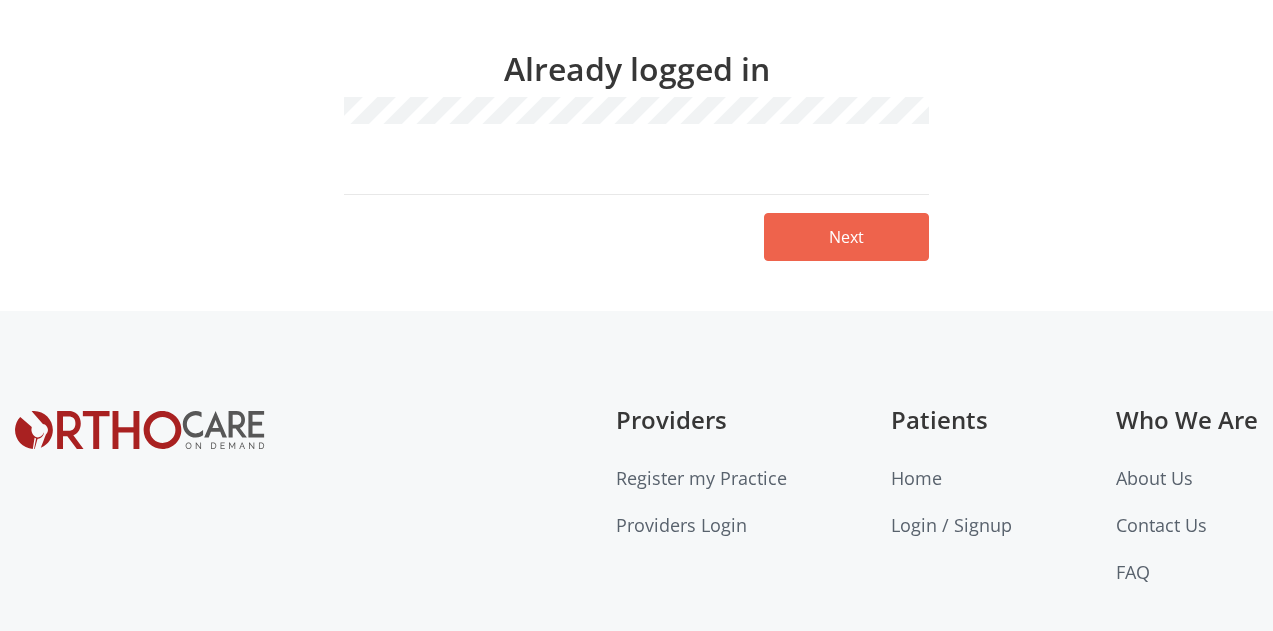 scroll, scrollTop: 208, scrollLeft: 0, axis: vertical 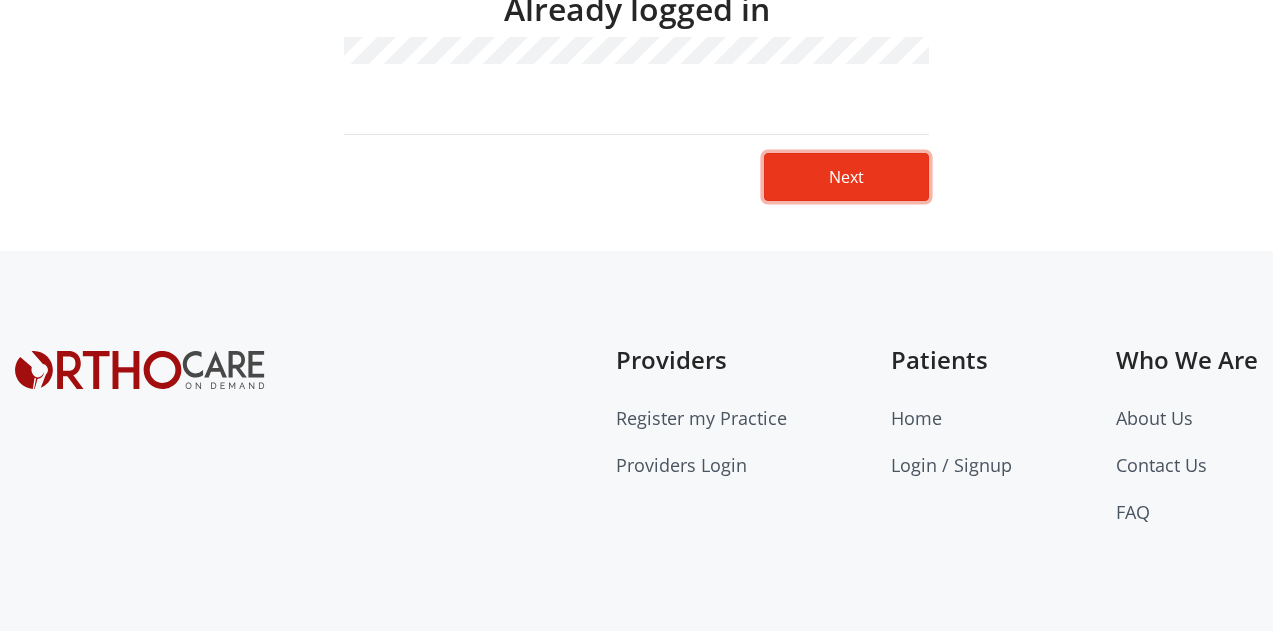 click on "Next" at bounding box center [846, 177] 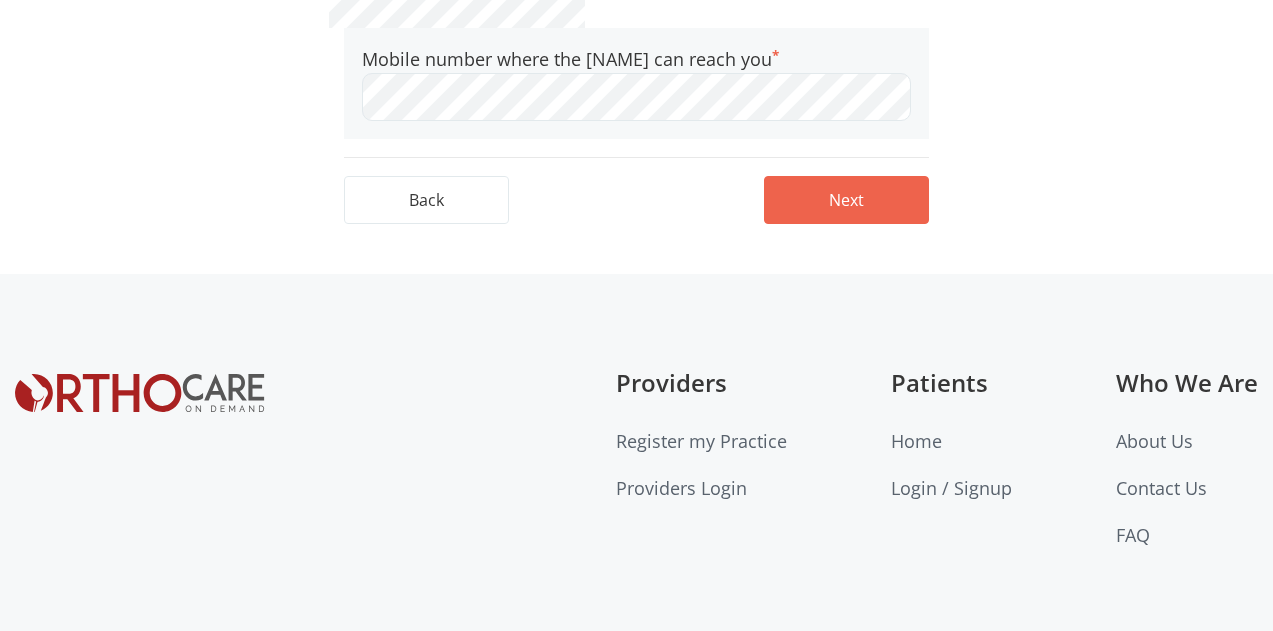 scroll, scrollTop: 804, scrollLeft: 0, axis: vertical 